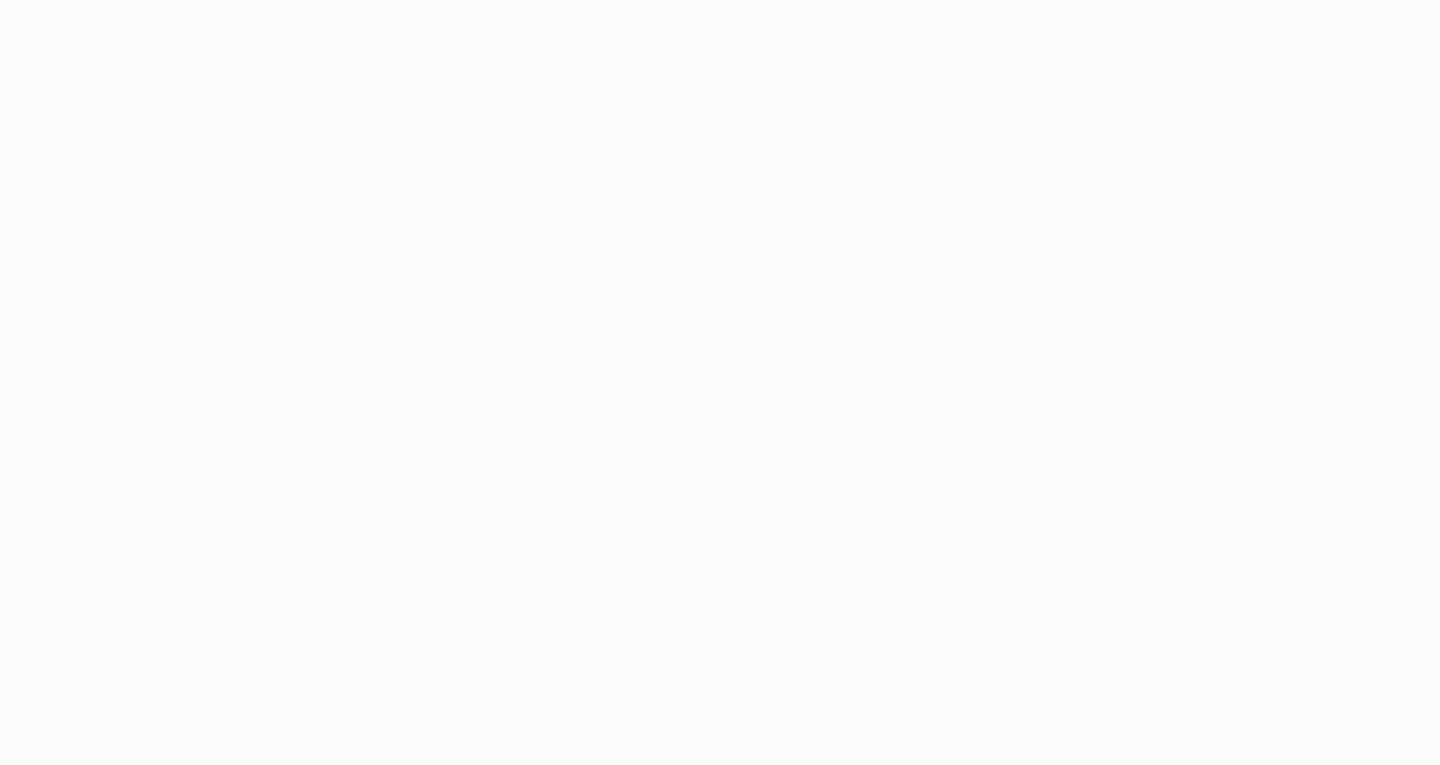 scroll, scrollTop: 0, scrollLeft: 0, axis: both 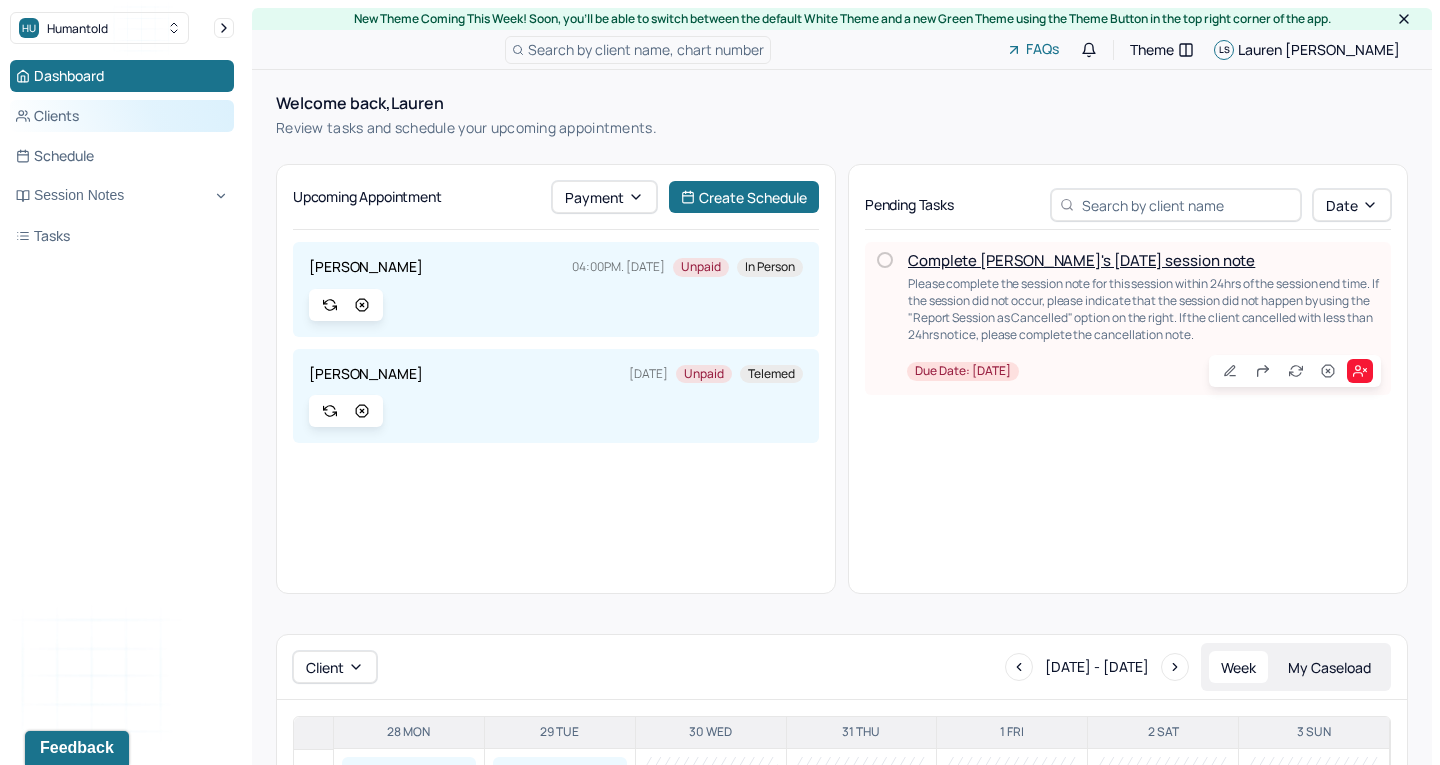 click on "Clients" at bounding box center (122, 116) 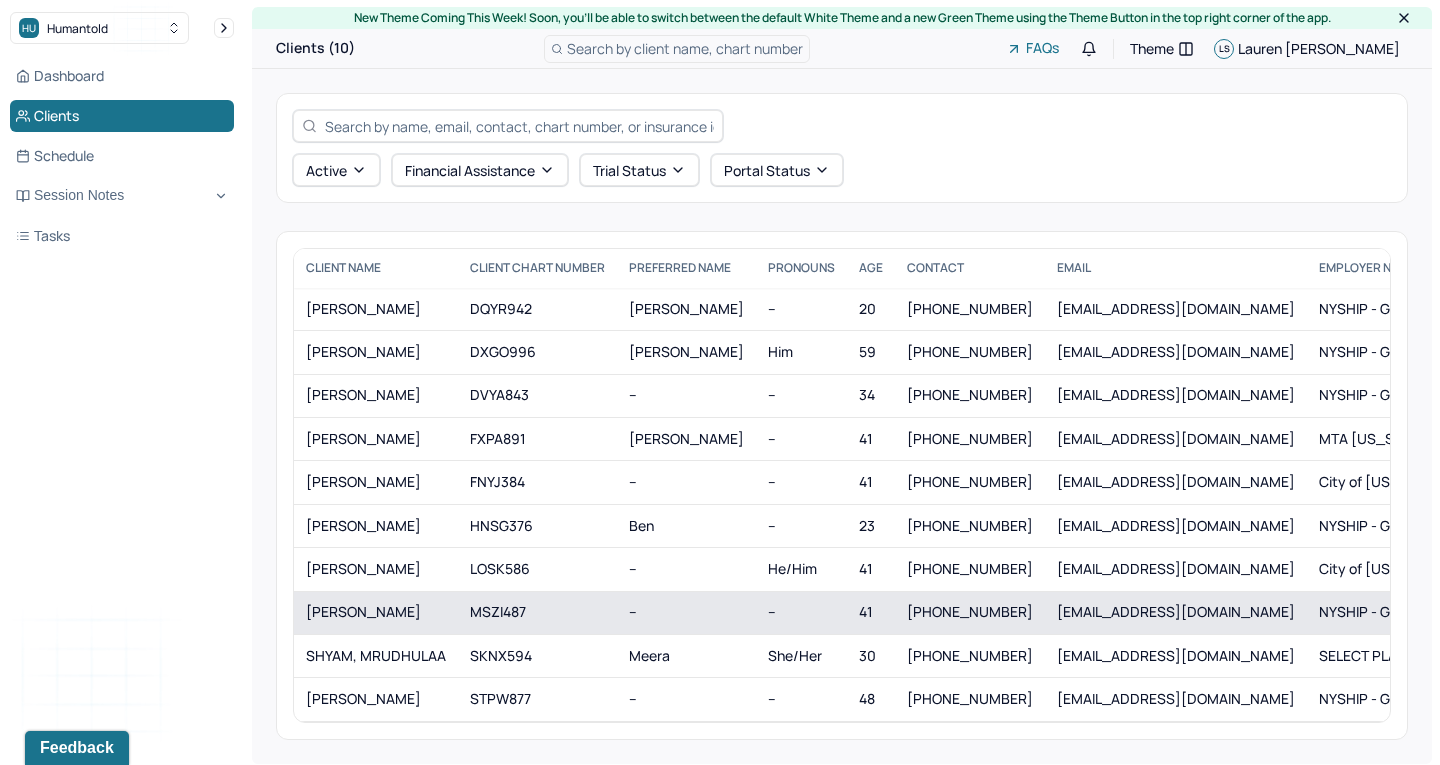 scroll, scrollTop: 0, scrollLeft: 0, axis: both 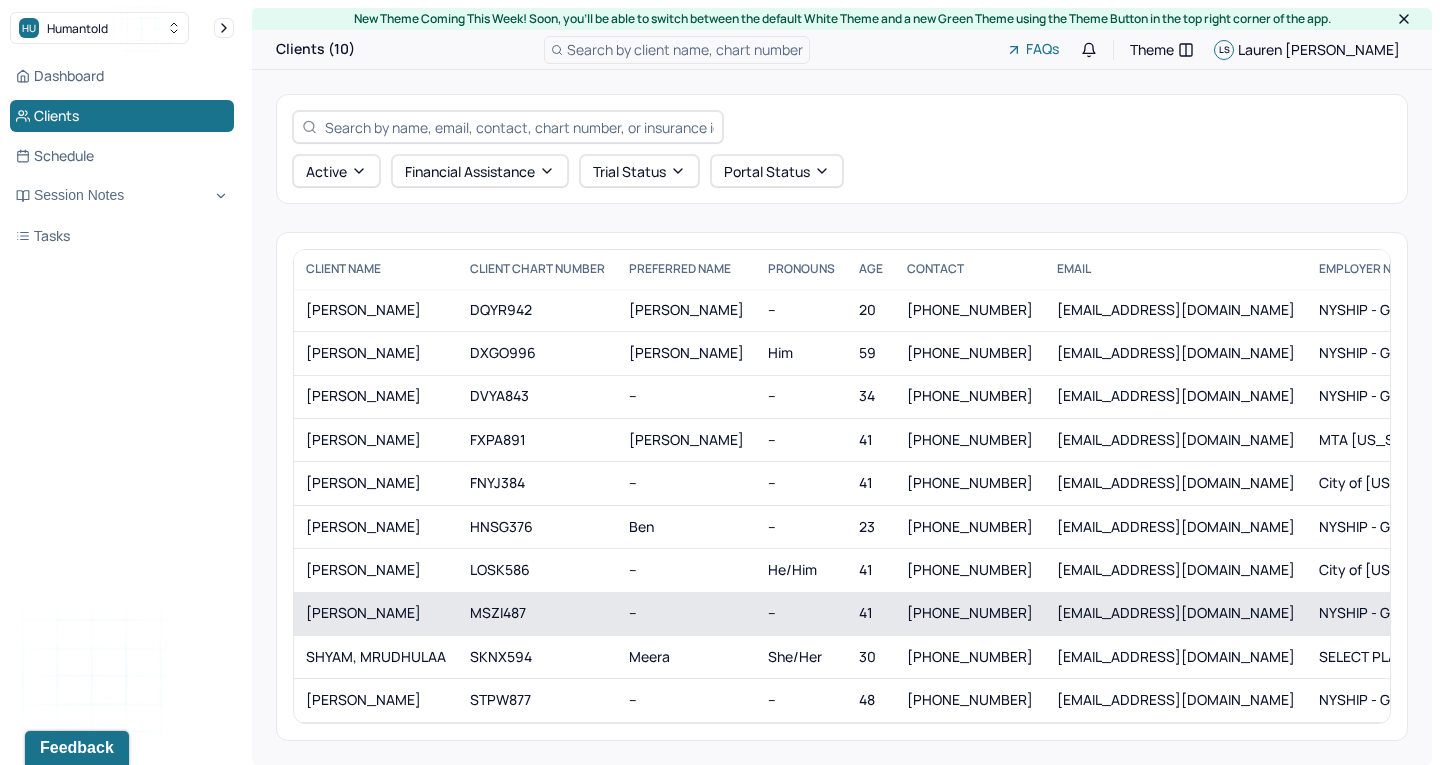 click on "[PERSON_NAME]" at bounding box center (376, 613) 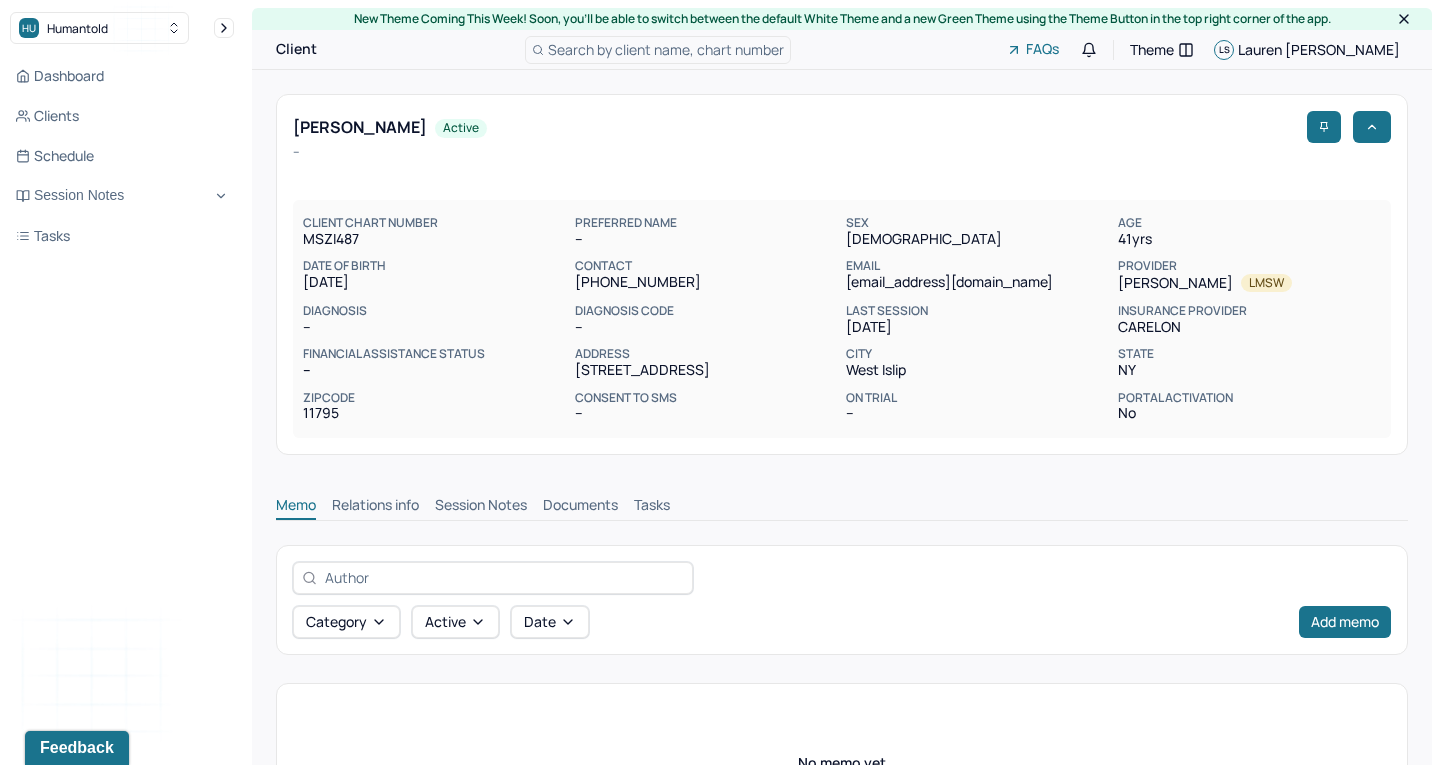 click on "Session Notes" at bounding box center [481, 507] 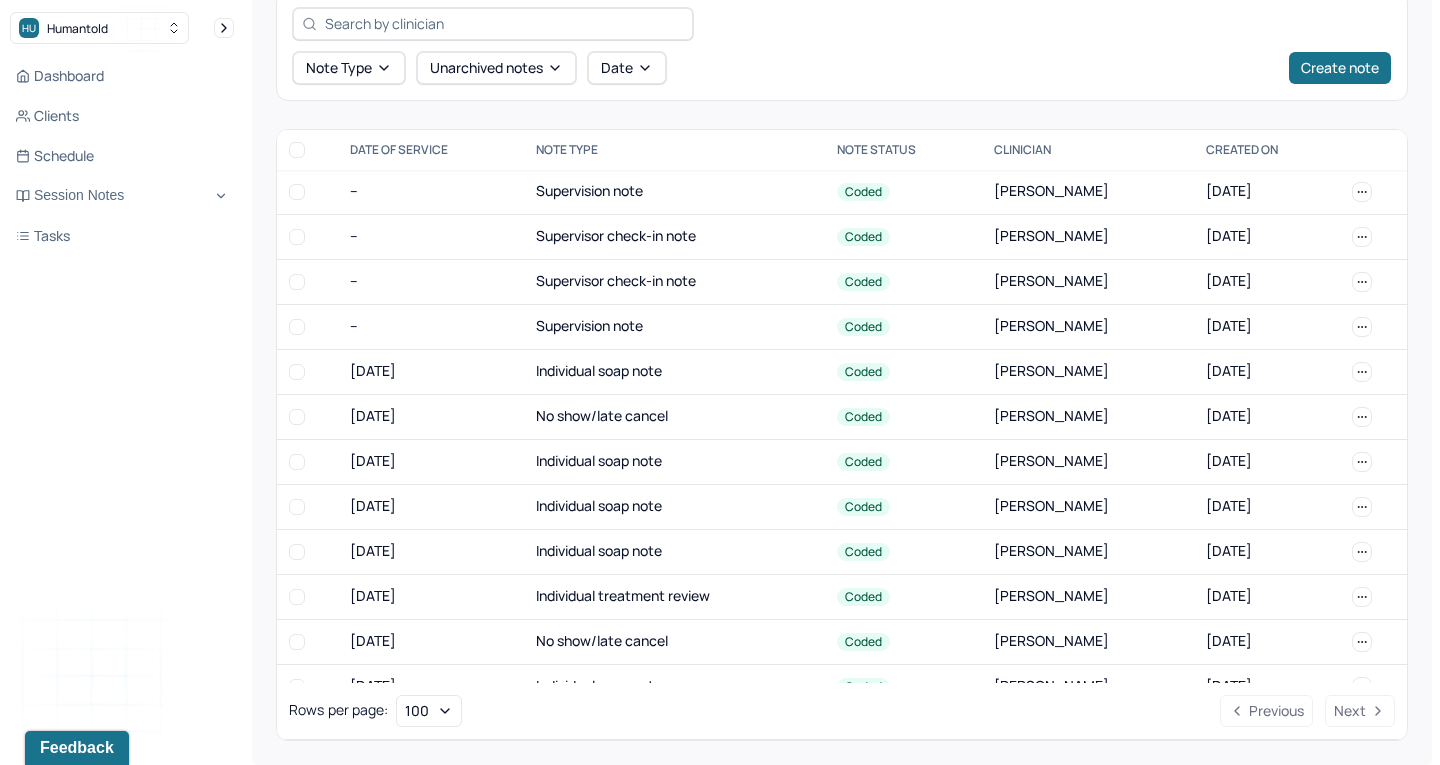 scroll, scrollTop: 553, scrollLeft: 0, axis: vertical 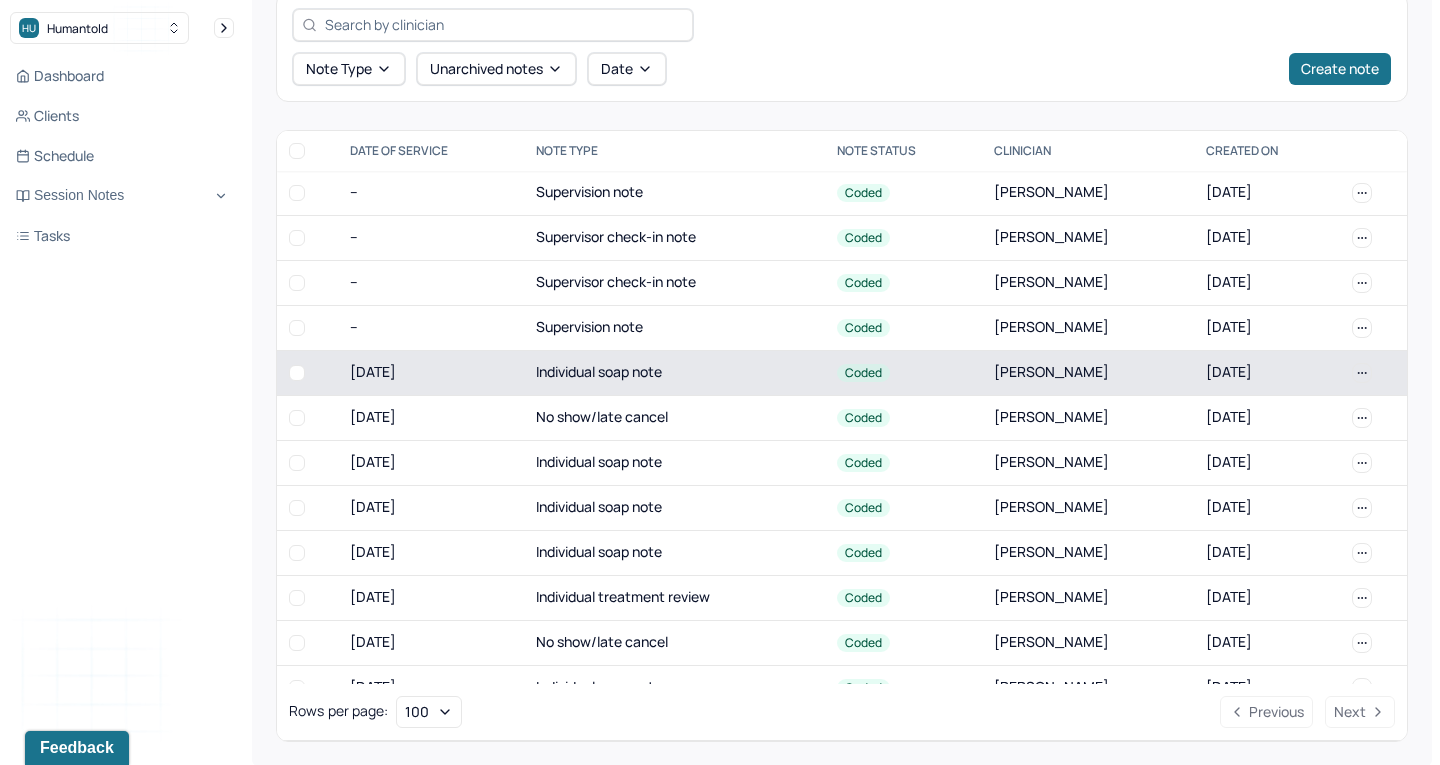 click on "Individual soap note" at bounding box center (675, 372) 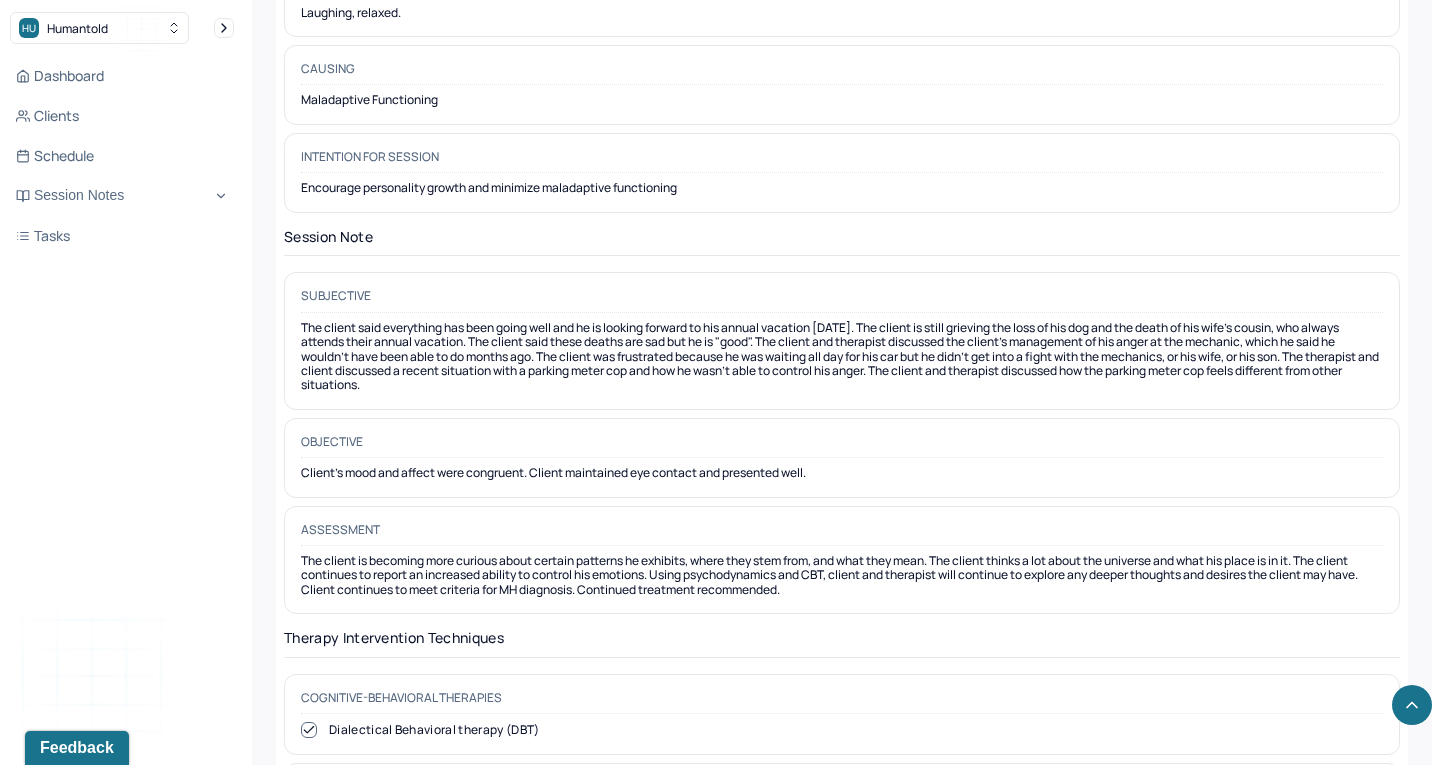 scroll, scrollTop: 1551, scrollLeft: 0, axis: vertical 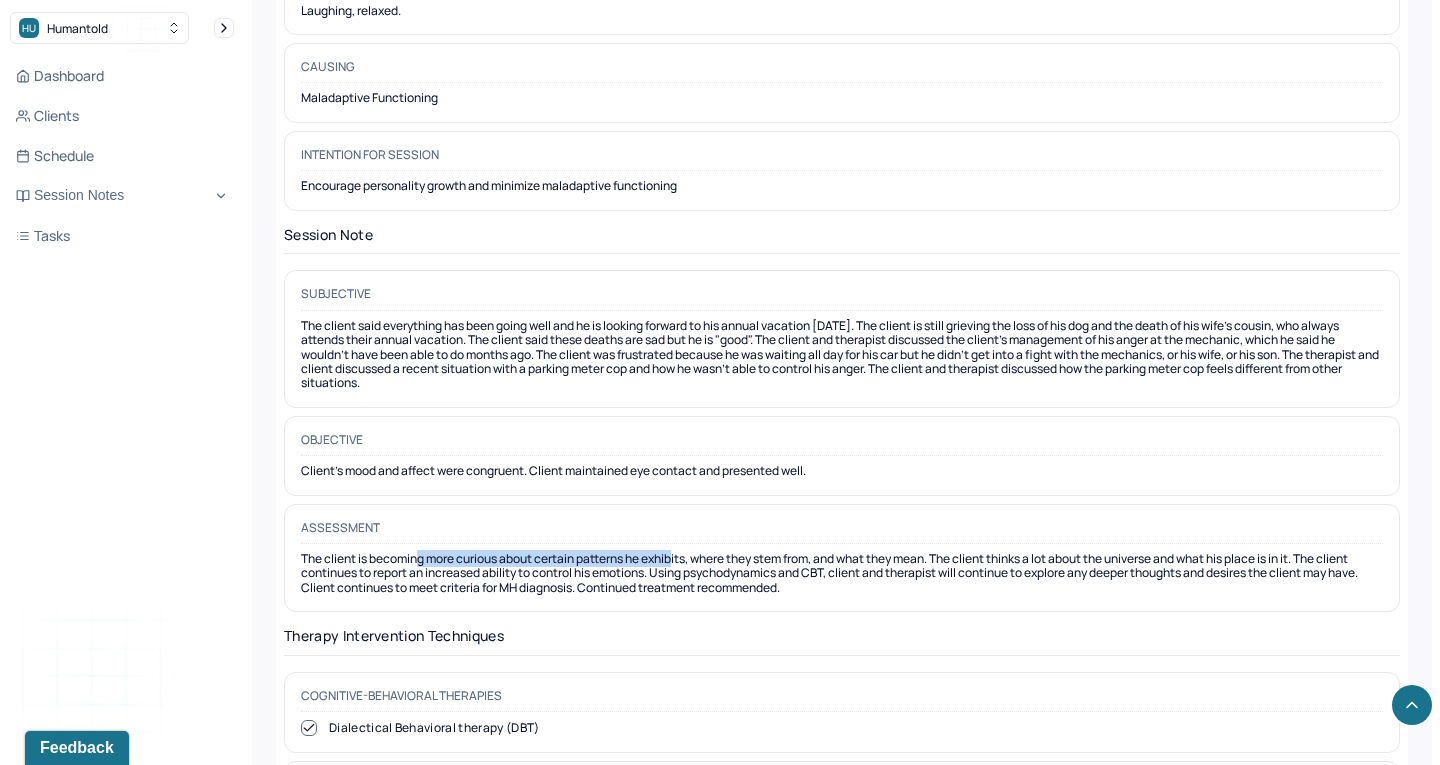 drag, startPoint x: 418, startPoint y: 531, endPoint x: 678, endPoint y: 528, distance: 260.0173 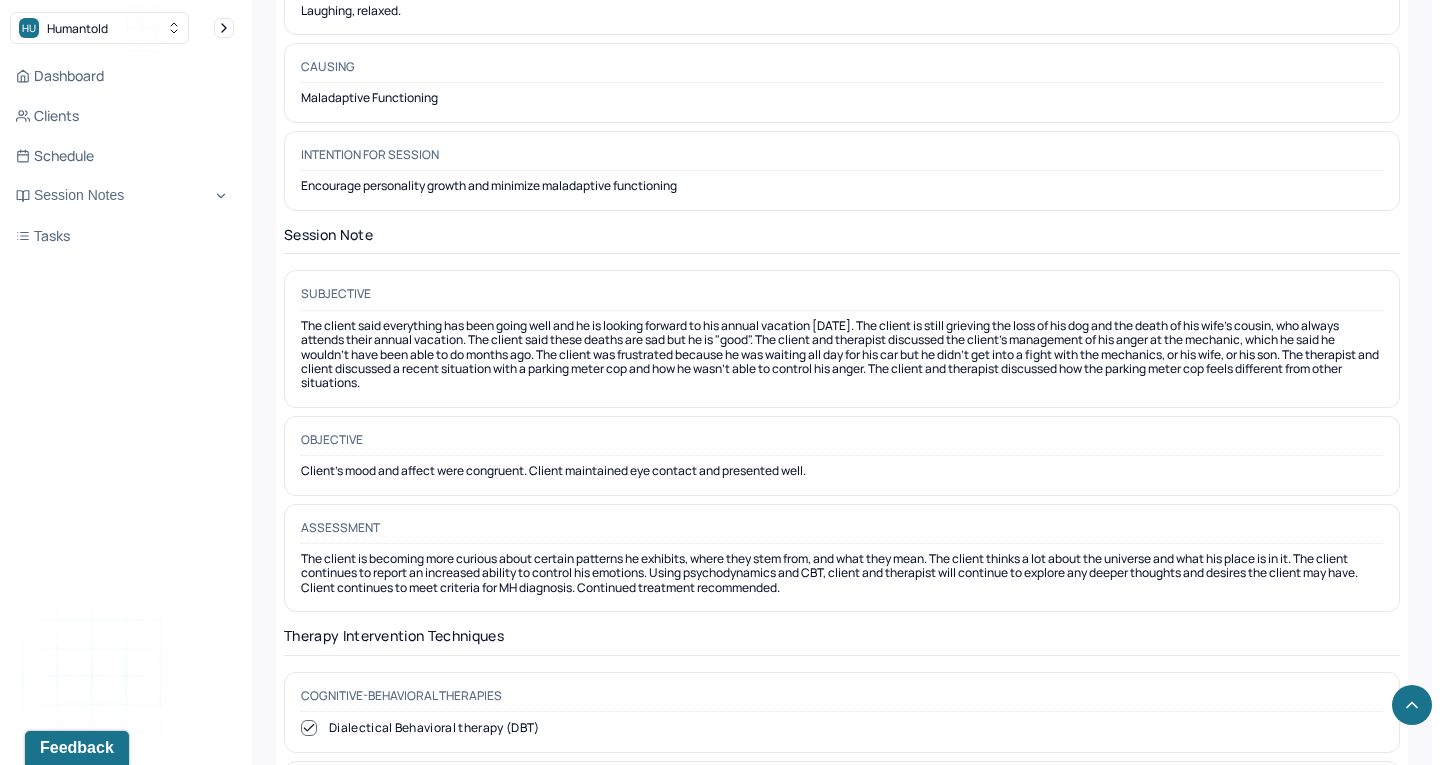 click on "The client is becoming more curious about certain patterns he exhibits, where they stem from, and what they mean. The client thinks a lot about the universe and what his place is in it.  The client continues to report an increased ability to control his emotions. Using psychodynamics and CBT, client and therapist will continue to explore any deeper thoughts and desires the client may have.  Client continues to meet criteria for MH diagnosis. Continued treatment recommended." at bounding box center (842, 573) 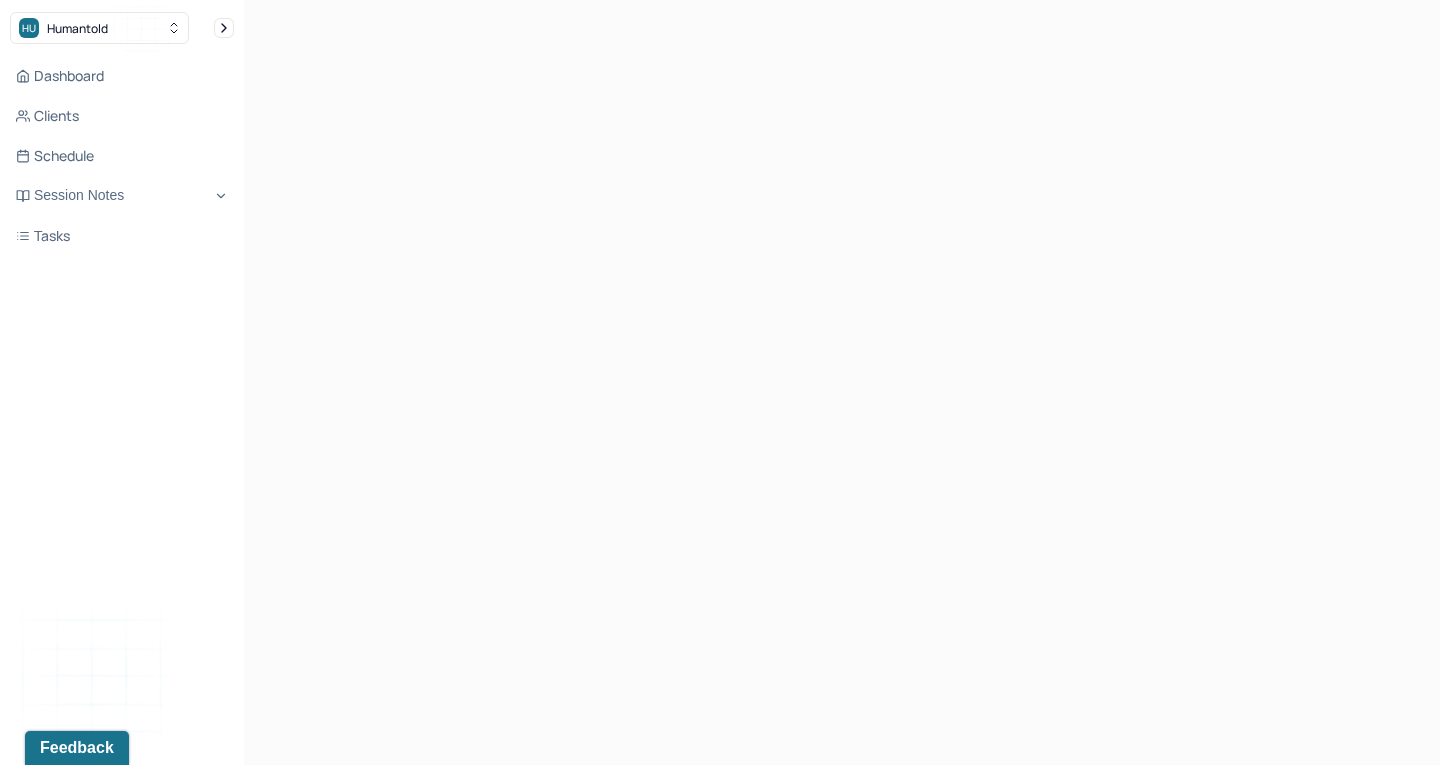 scroll, scrollTop: 553, scrollLeft: 0, axis: vertical 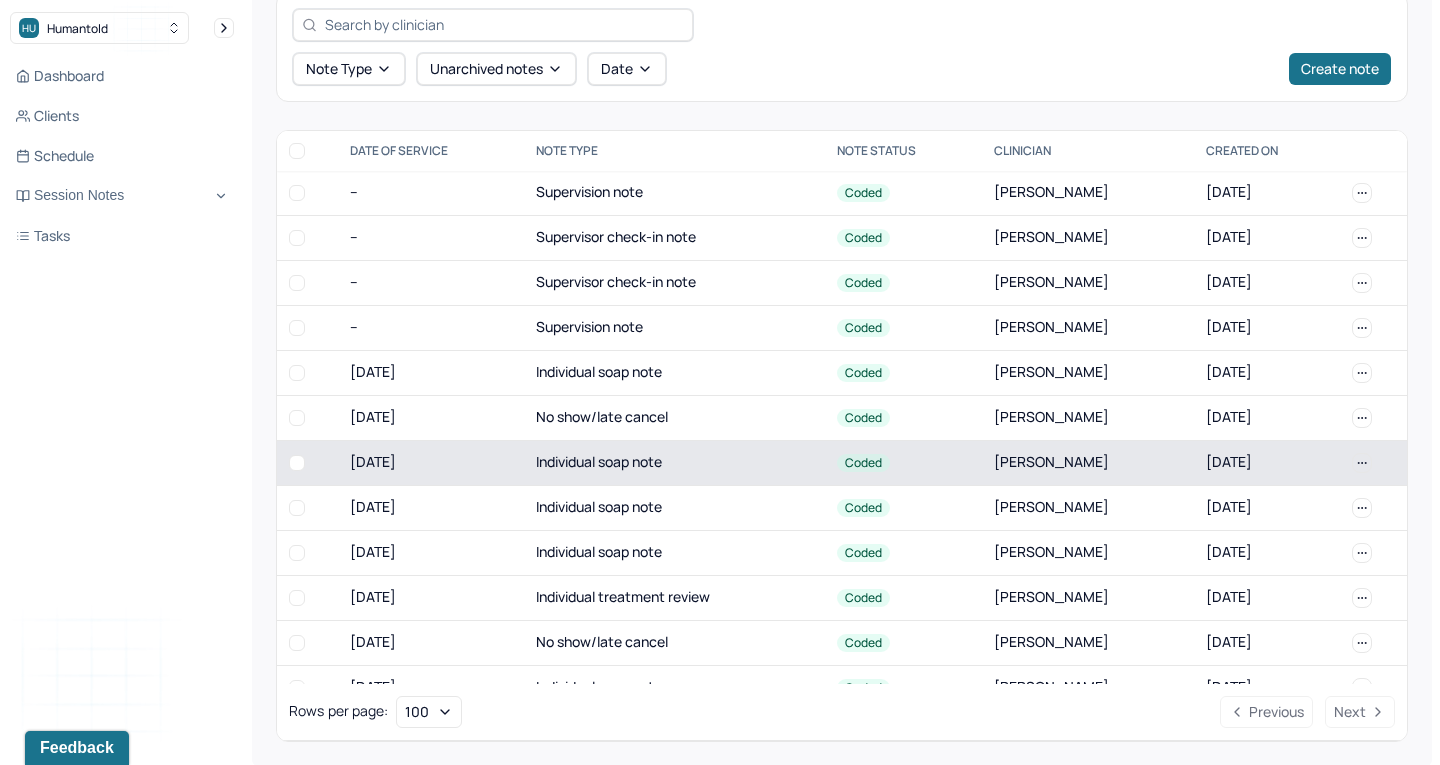 click on "[DATE]" at bounding box center (431, 462) 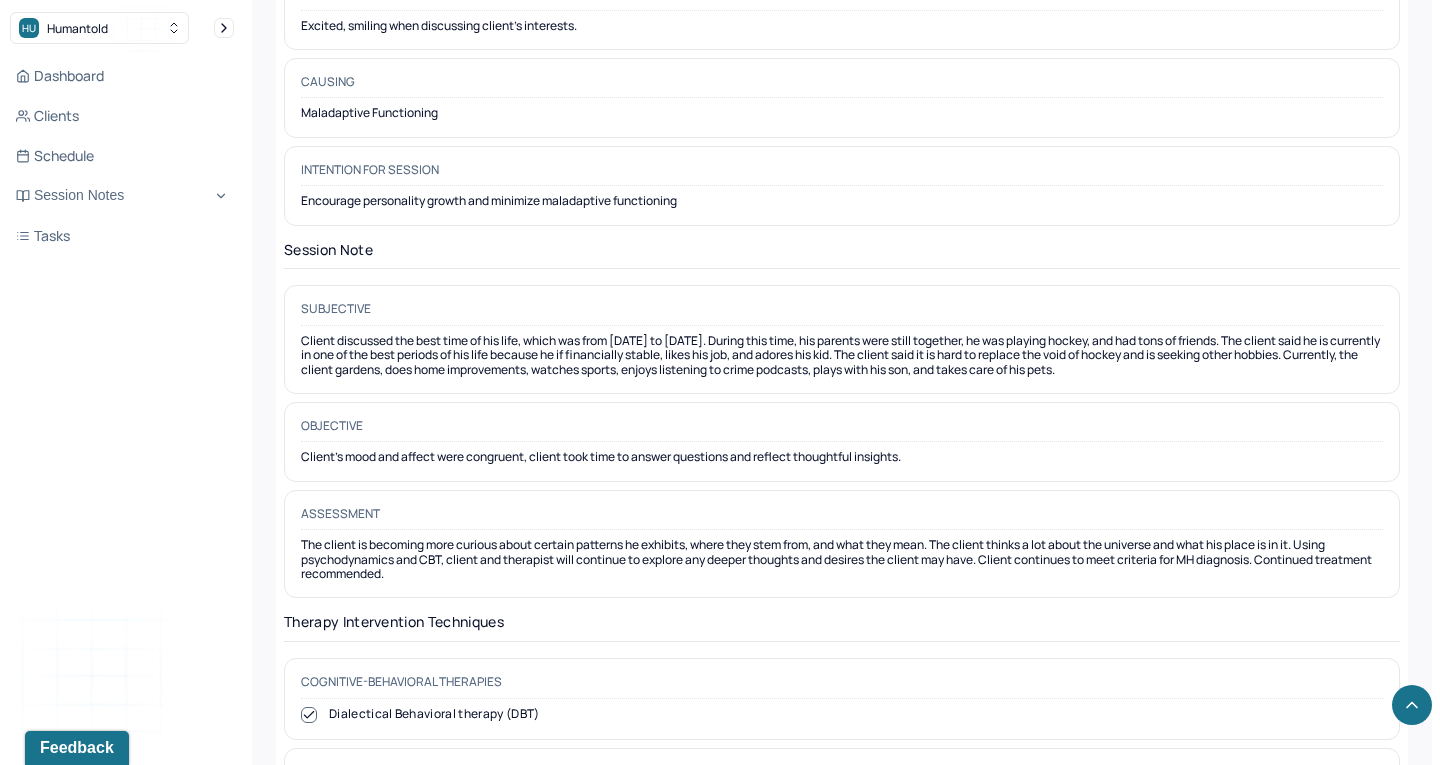 scroll, scrollTop: 1537, scrollLeft: 0, axis: vertical 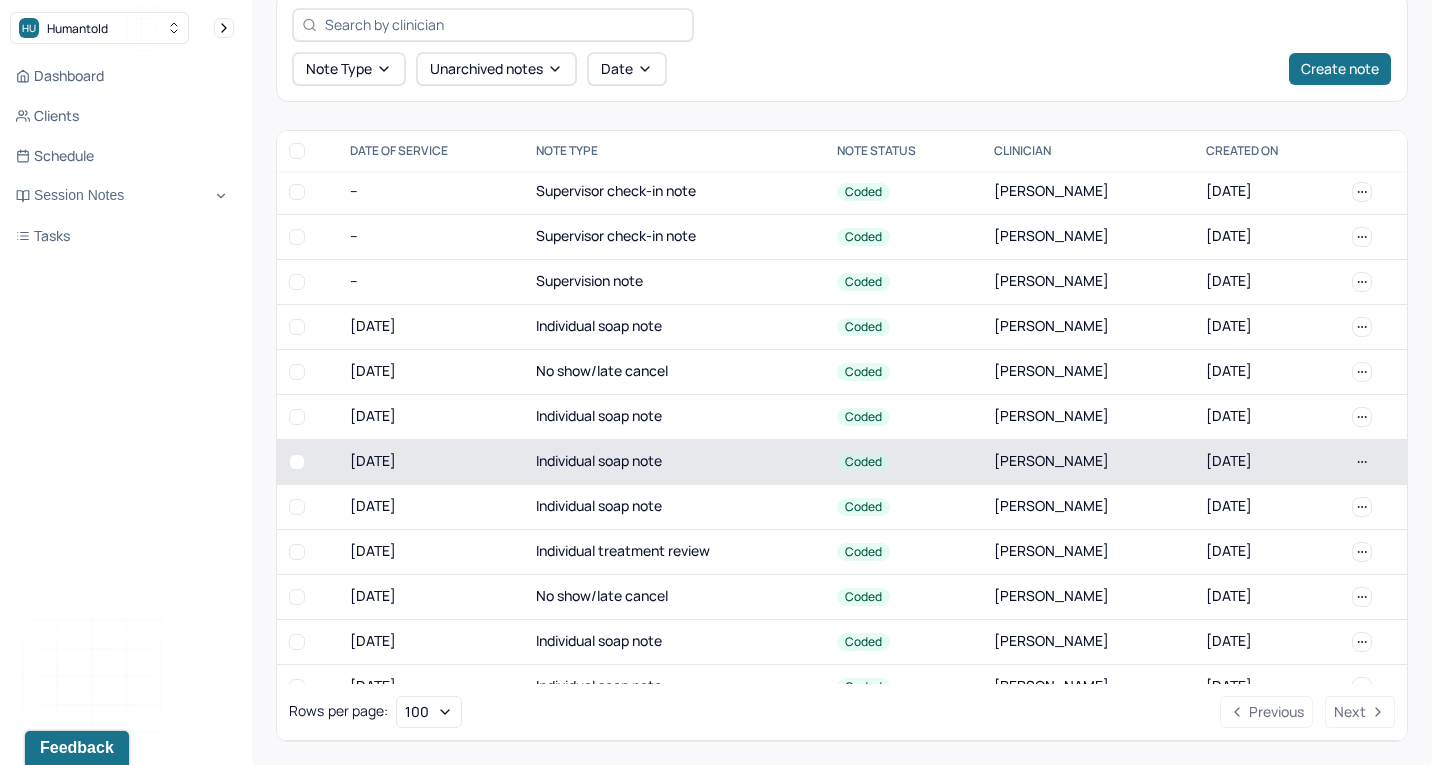 click on "Individual soap note" at bounding box center [675, 461] 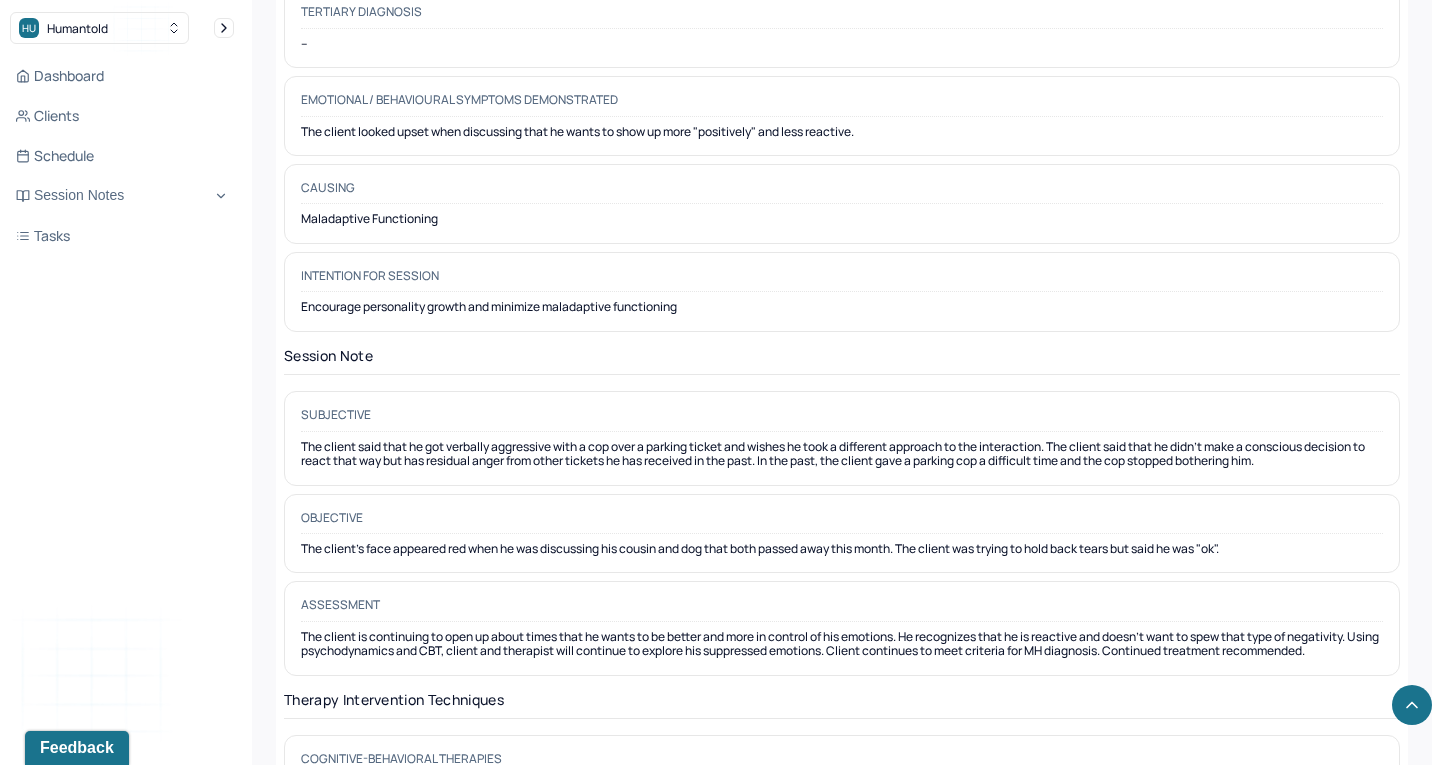 scroll, scrollTop: 1432, scrollLeft: 0, axis: vertical 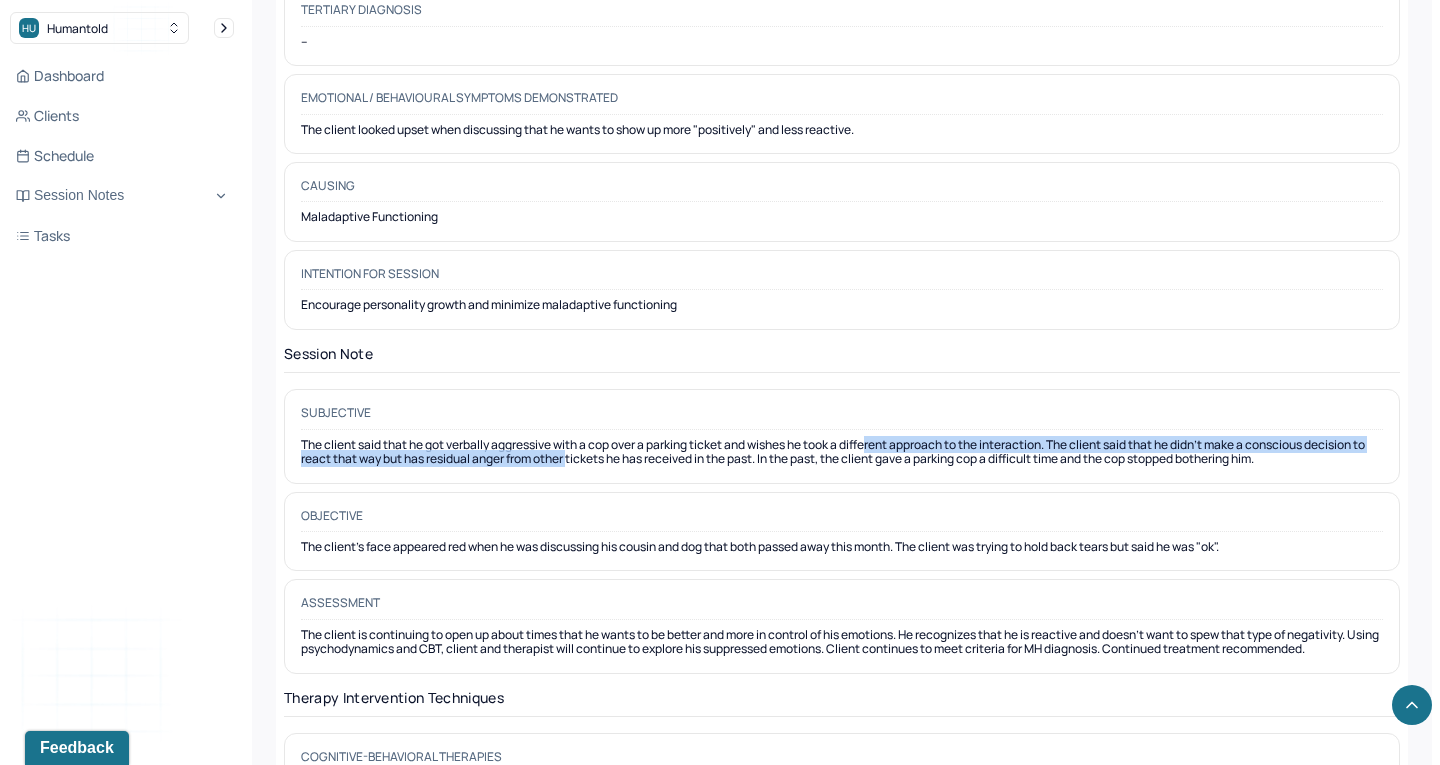 drag, startPoint x: 587, startPoint y: 436, endPoint x: 880, endPoint y: 415, distance: 293.7516 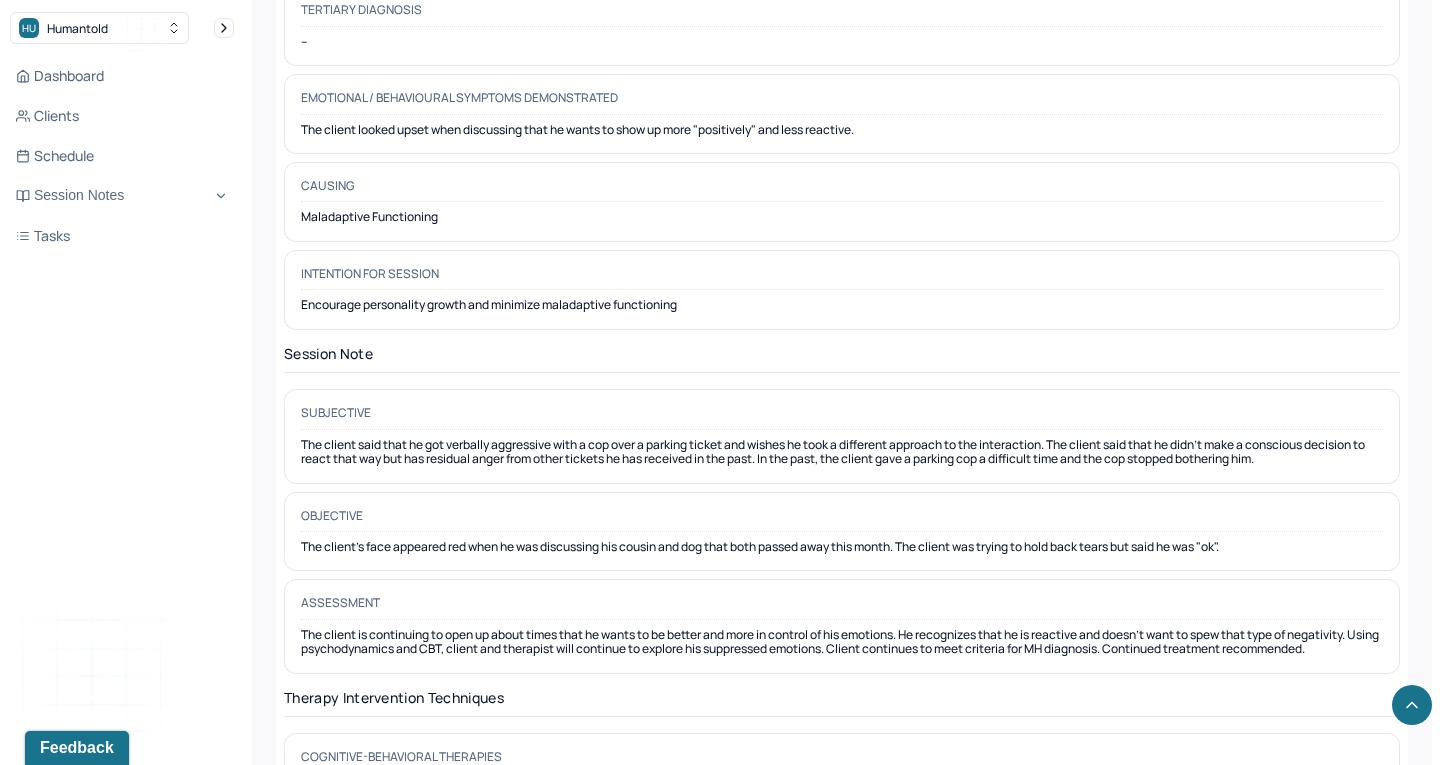 click on "The client said that he got verbally aggressive with a cop over a parking ticket and wishes he took a different approach to the interaction. The client said that he didn't make a conscious decision to react that way but has residual anger from other tickets he has received in the past. In the past, the client gave a parking cop a difficult time and the cop stopped bothering him." at bounding box center [842, 452] 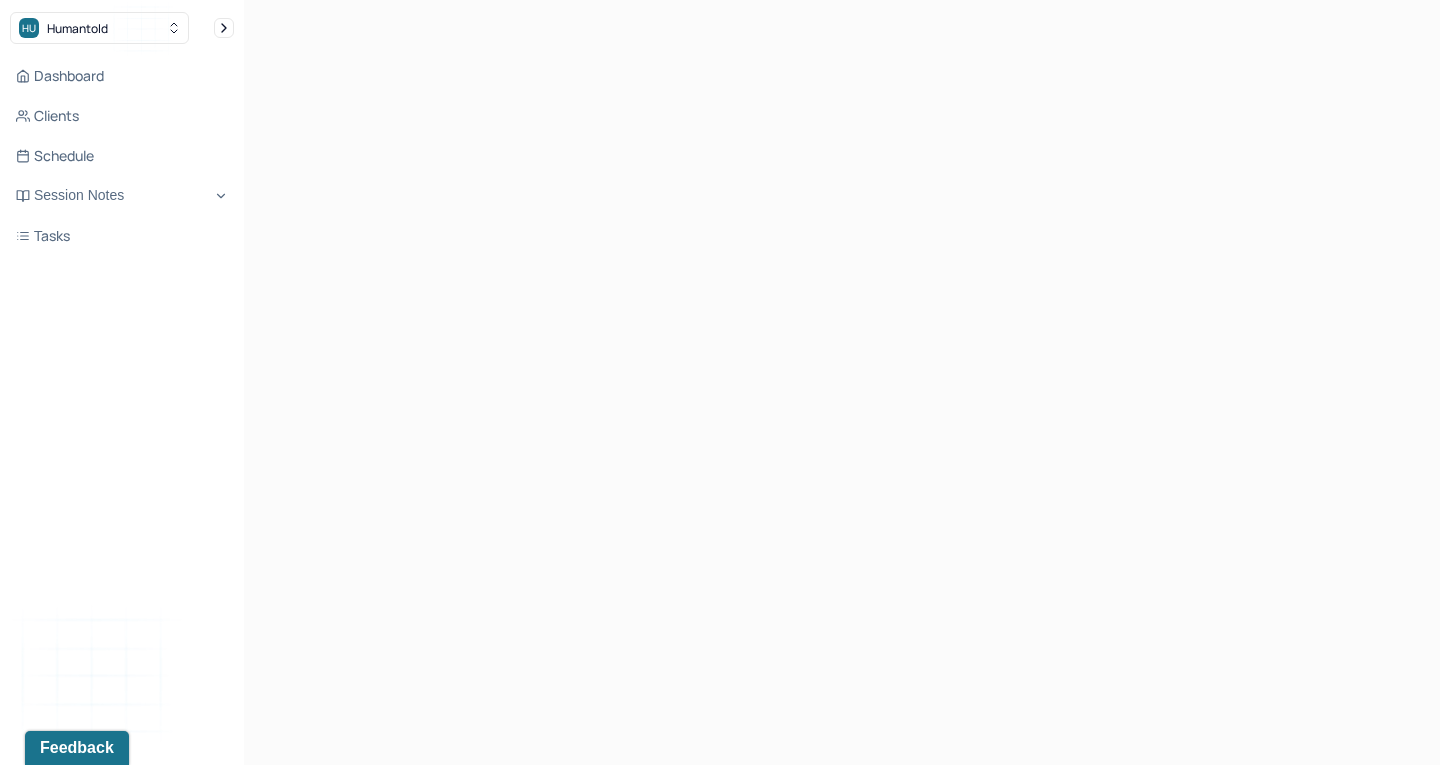 scroll, scrollTop: 553, scrollLeft: 0, axis: vertical 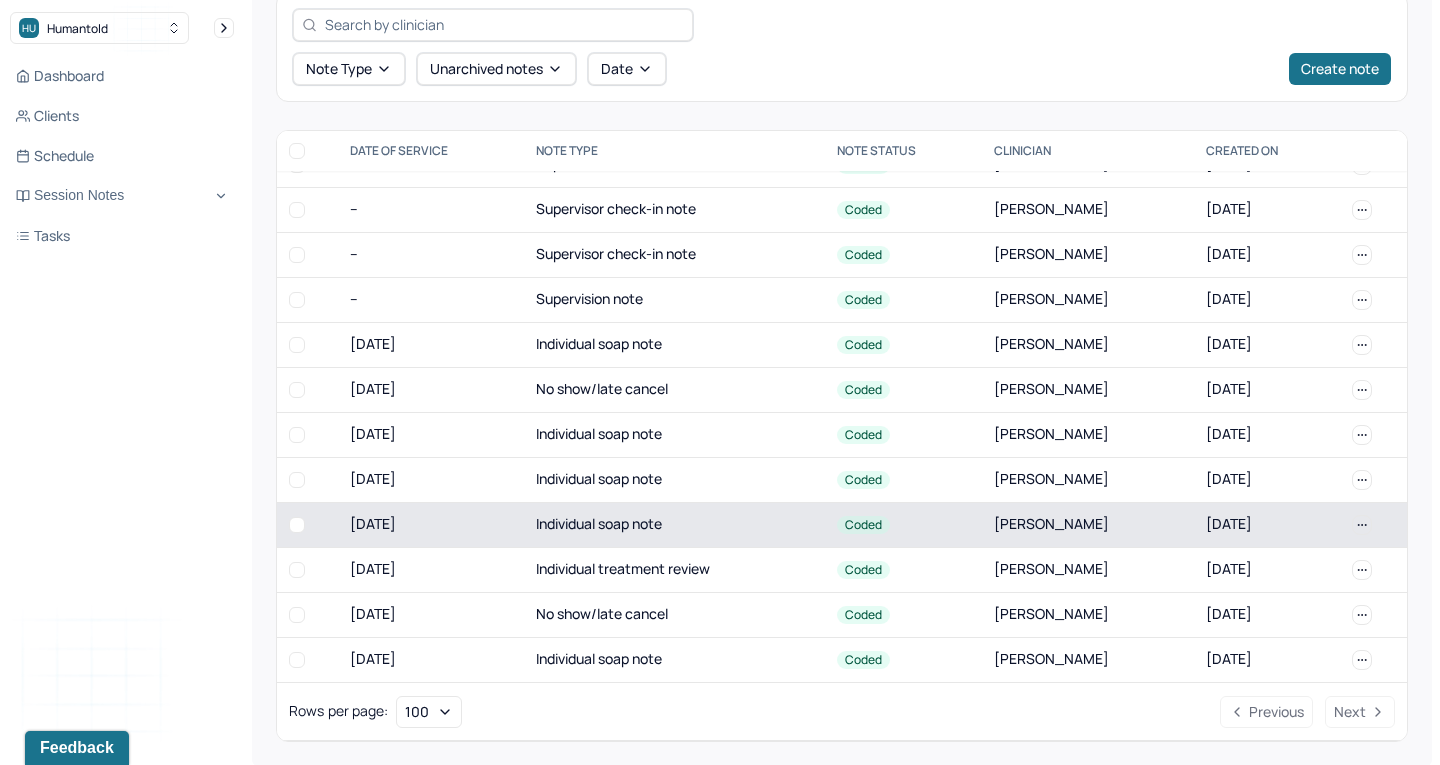 click on "Individual soap note" at bounding box center [675, 524] 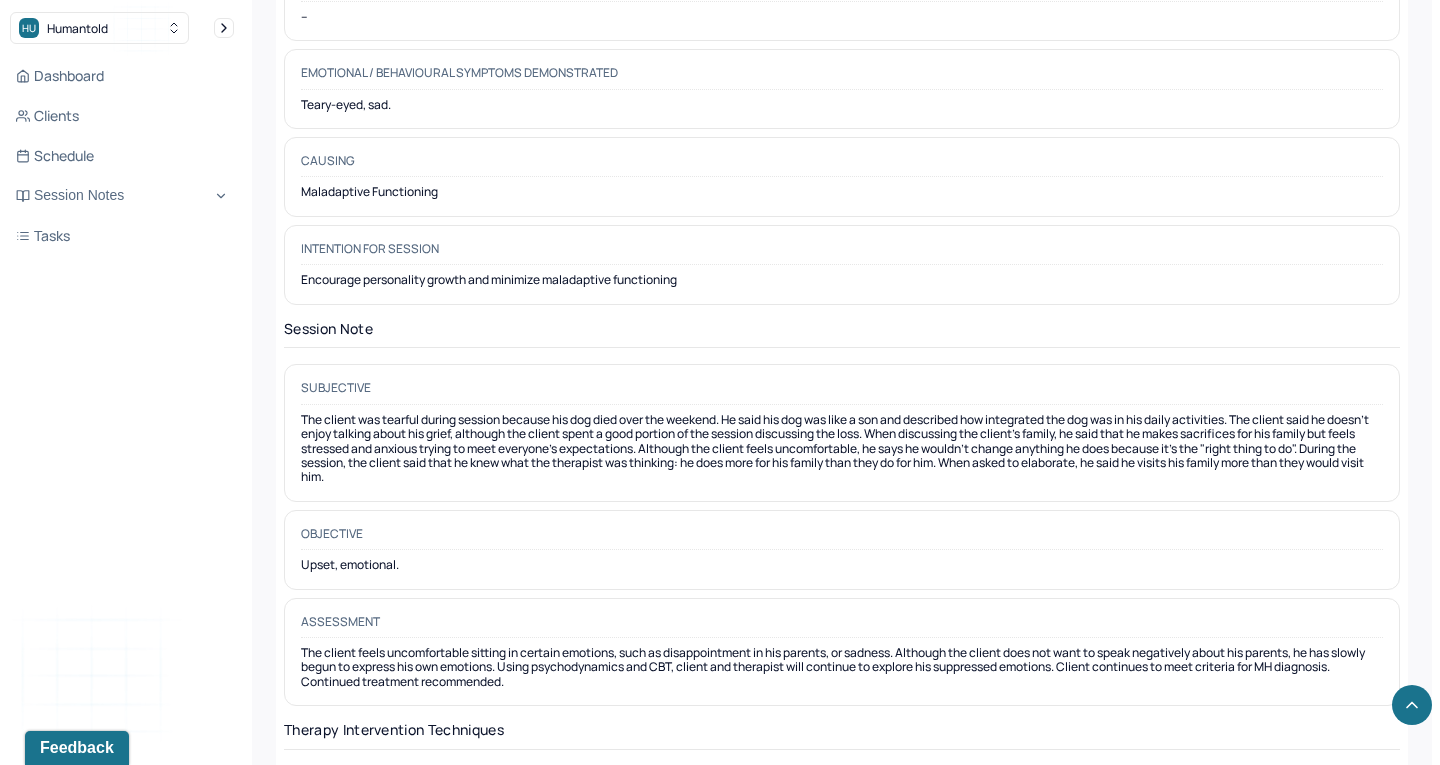 scroll, scrollTop: 1517, scrollLeft: 0, axis: vertical 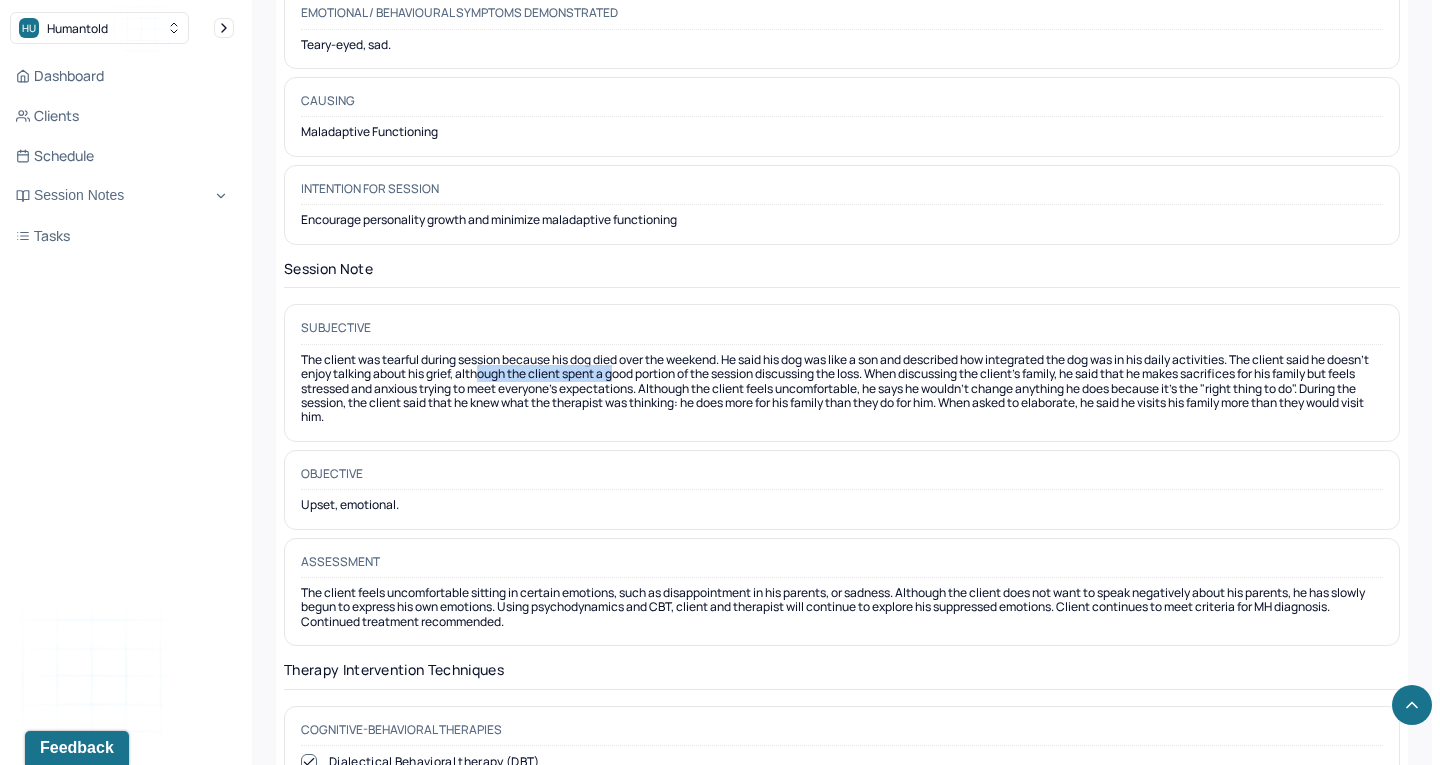 drag, startPoint x: 527, startPoint y: 353, endPoint x: 667, endPoint y: 353, distance: 140 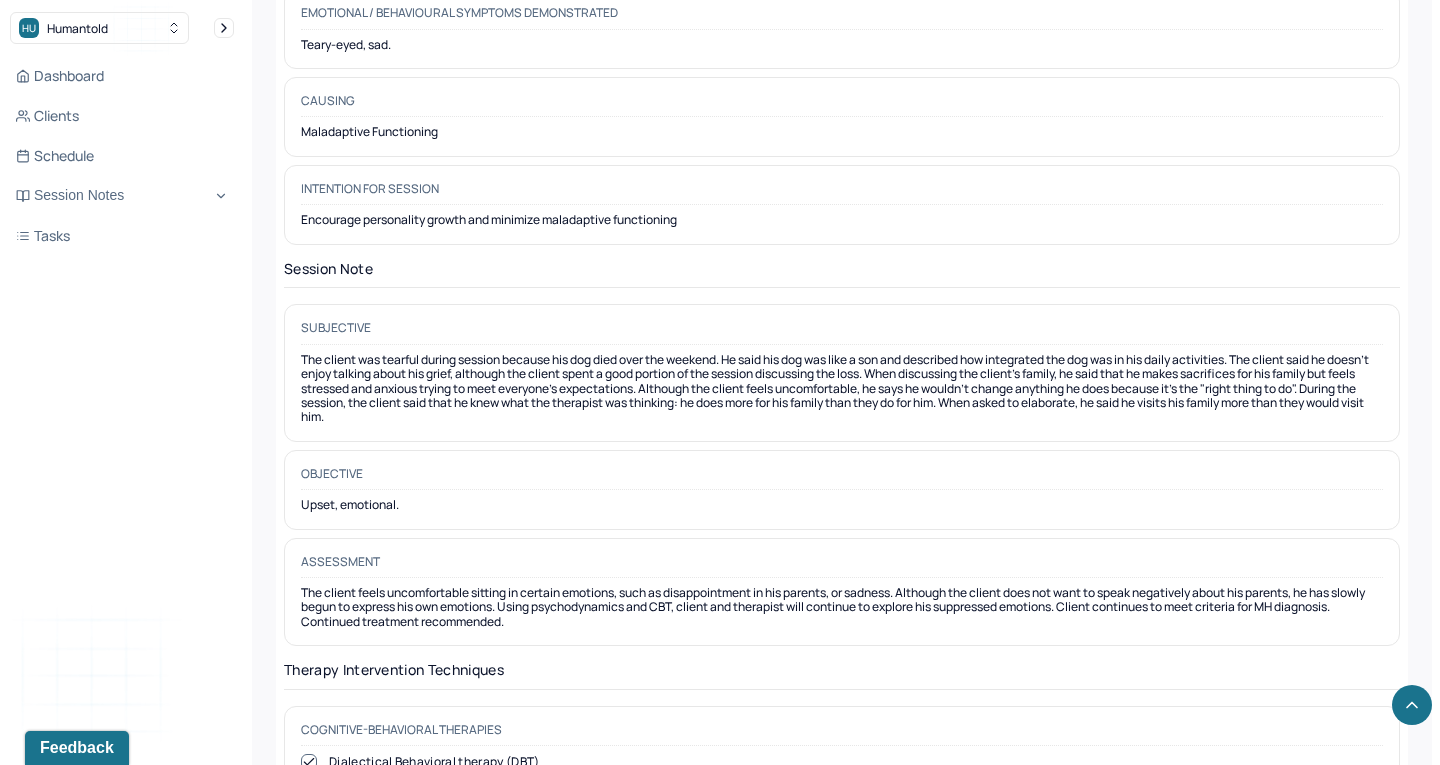 click on "The client was tearful during session because his dog died over the weekend.  He said his dog was like a son and described how integrated the dog was in his daily activities.  The client said he doesn't enjoy talking about his grief, although the client spent a good portion of the session discussing the loss.
When discussing the client's family, he said that he makes sacrifices for his family but feels stressed and anxious trying to meet everyone's expectations.  Although the client feels uncomfortable, he says he wouldn't change anything he does because it's the "right thing to do".  During the session, the client said that he knew what the therapist was thinking: he does more for his family than they do for him. When asked to elaborate, he said he visits his family more than they would visit him." at bounding box center (842, 389) 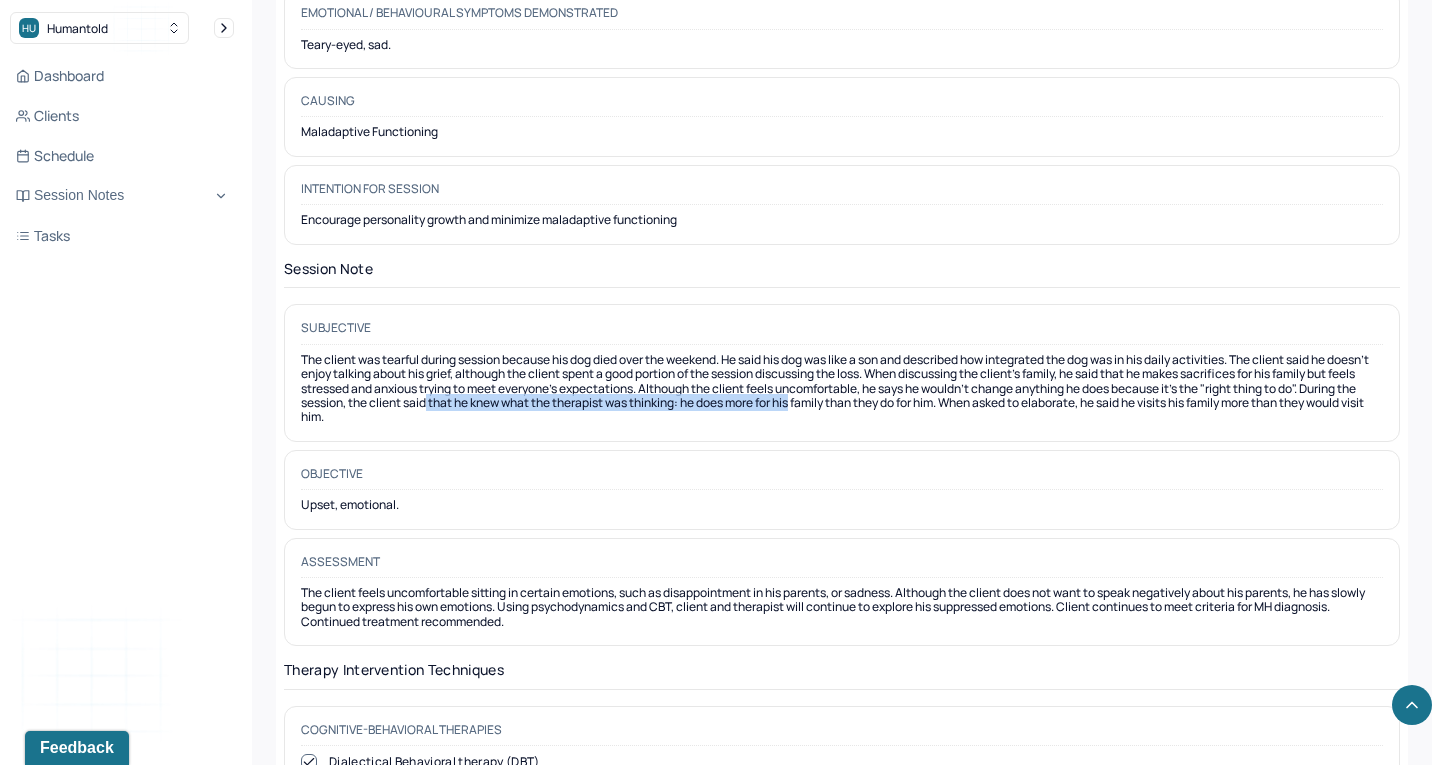 drag, startPoint x: 491, startPoint y: 376, endPoint x: 864, endPoint y: 374, distance: 373.00537 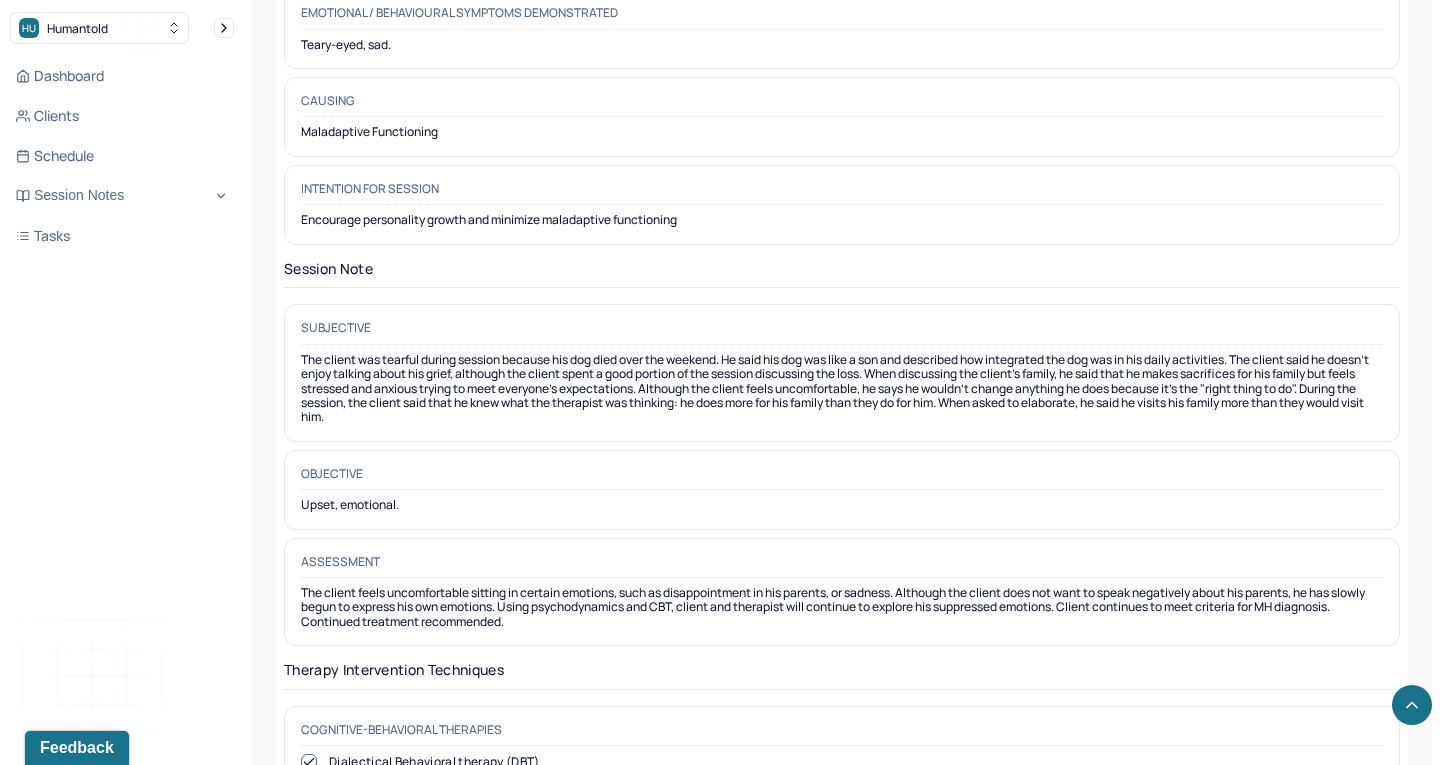 click on "The client was tearful during session because his dog died over the weekend.  He said his dog was like a son and described how integrated the dog was in his daily activities.  The client said he doesn't enjoy talking about his grief, although the client spent a good portion of the session discussing the loss.
When discussing the client's family, he said that he makes sacrifices for his family but feels stressed and anxious trying to meet everyone's expectations.  Although the client feels uncomfortable, he says he wouldn't change anything he does because it's the "right thing to do".  During the session, the client said that he knew what the therapist was thinking: he does more for his family than they do for him. When asked to elaborate, he said he visits his family more than they would visit him." at bounding box center [842, 389] 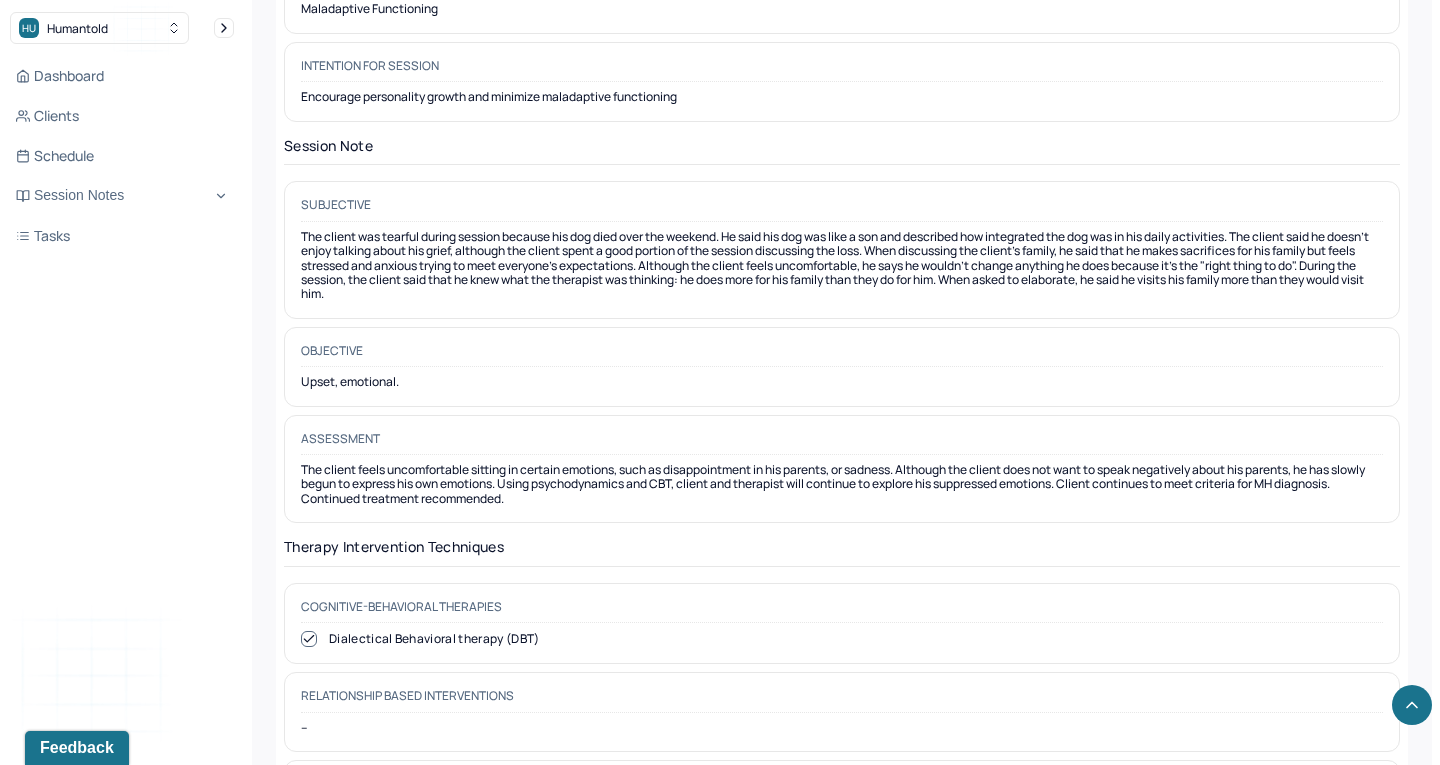scroll, scrollTop: 1646, scrollLeft: 0, axis: vertical 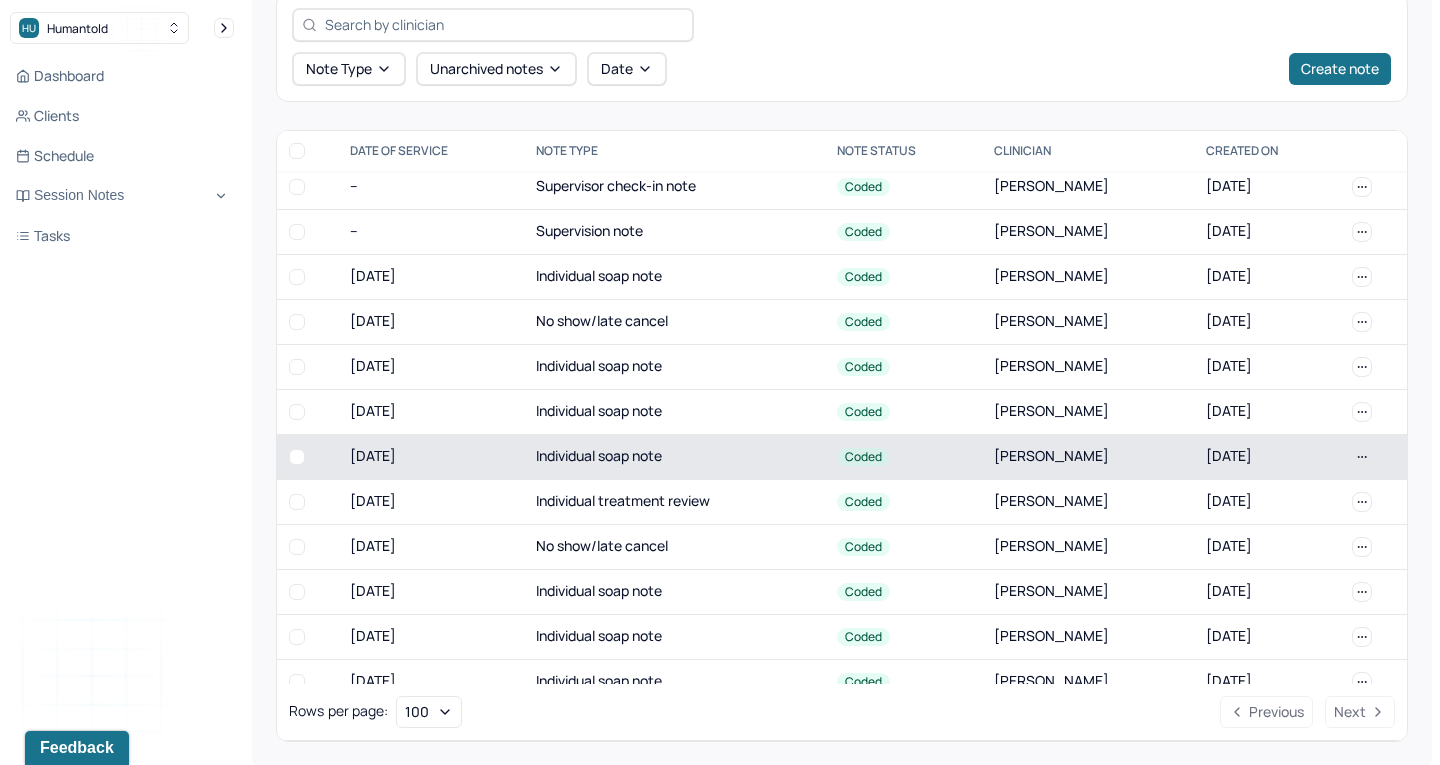 click on "Individual soap note" at bounding box center [675, 456] 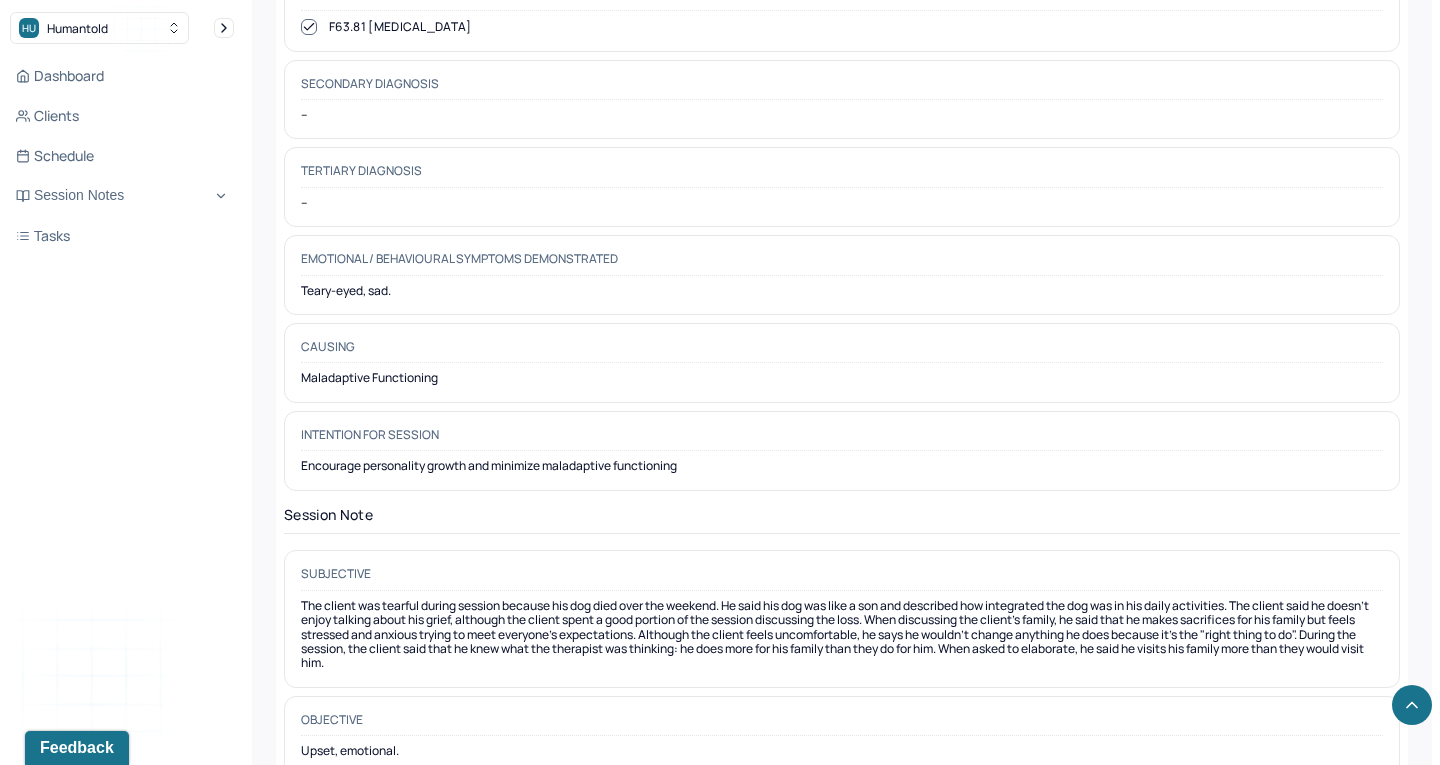 scroll, scrollTop: 1594, scrollLeft: 0, axis: vertical 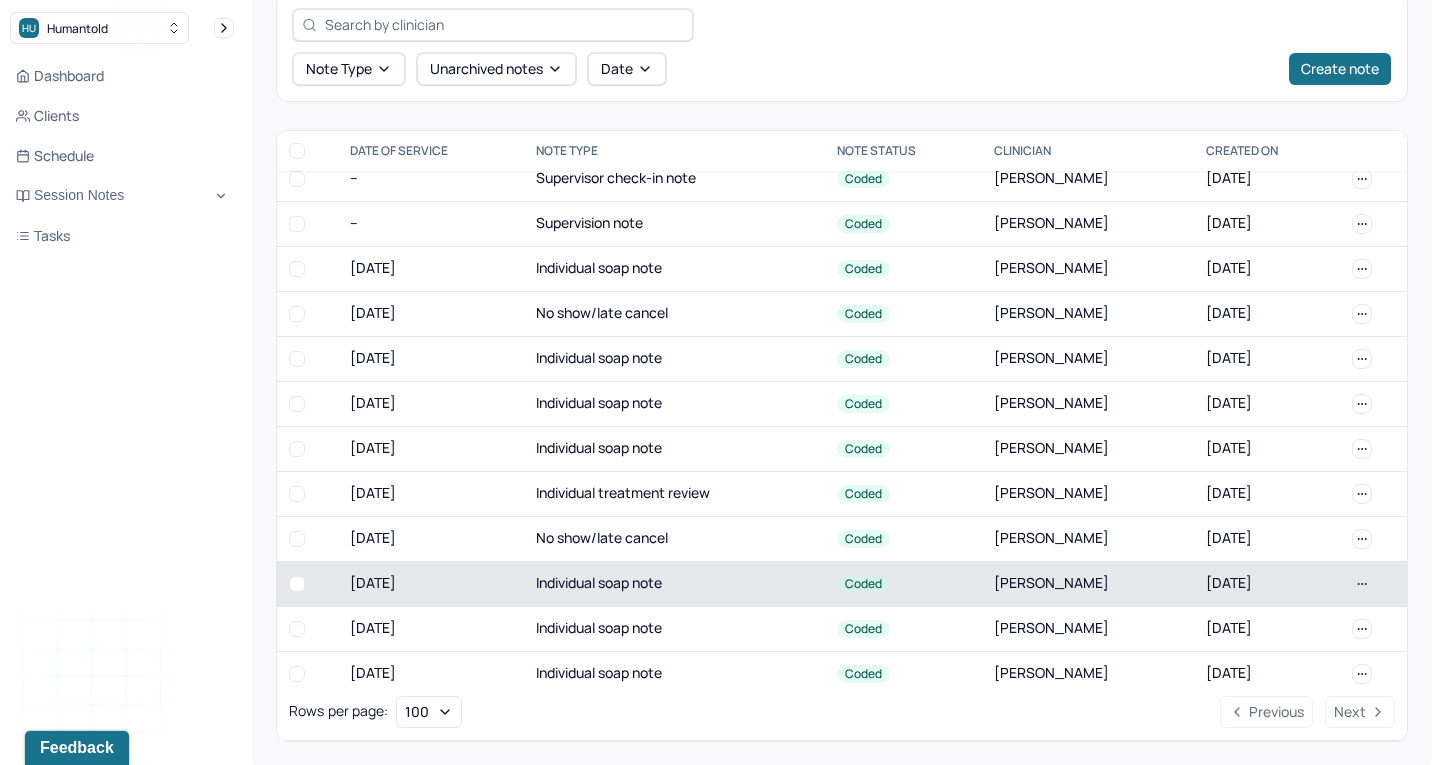 click on "[DATE]" at bounding box center (431, 583) 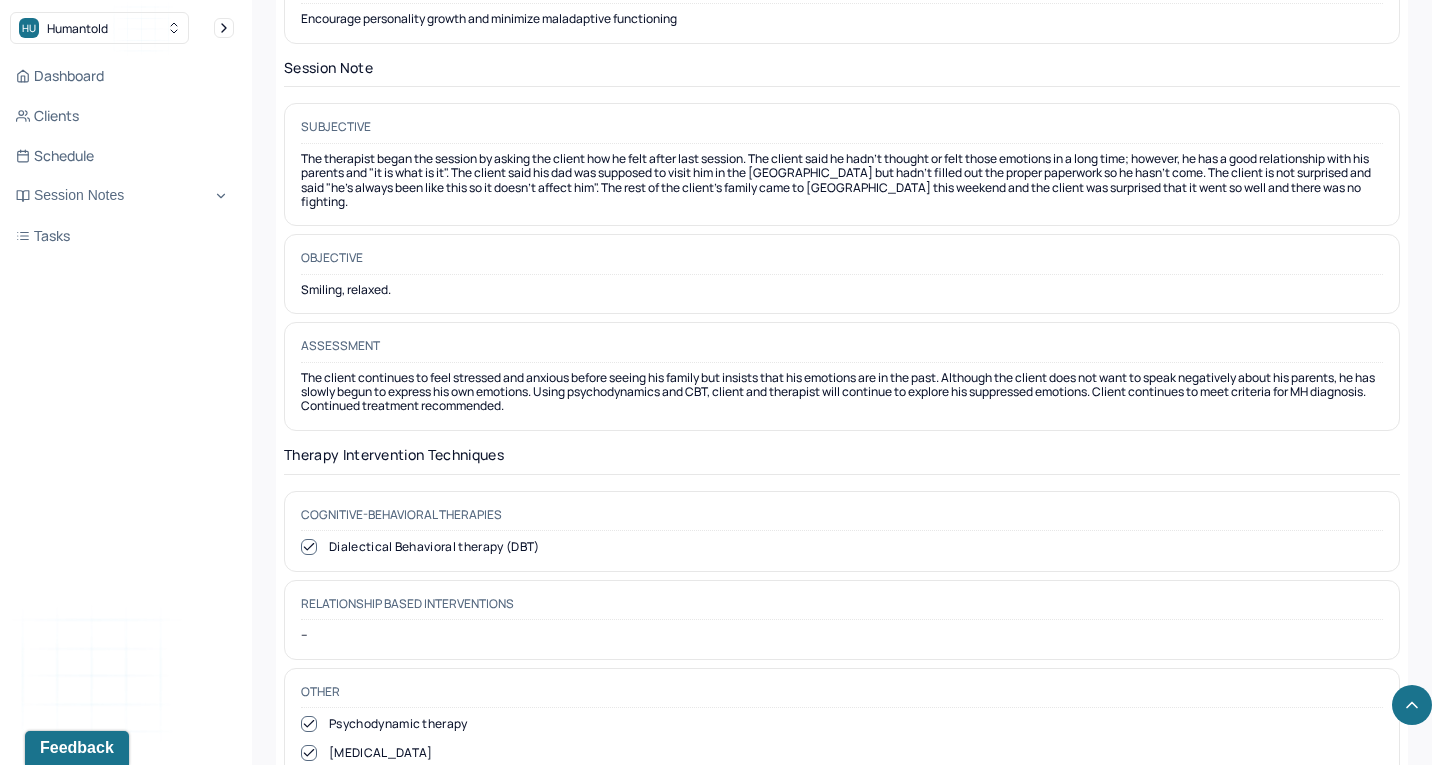 scroll, scrollTop: 1774, scrollLeft: 0, axis: vertical 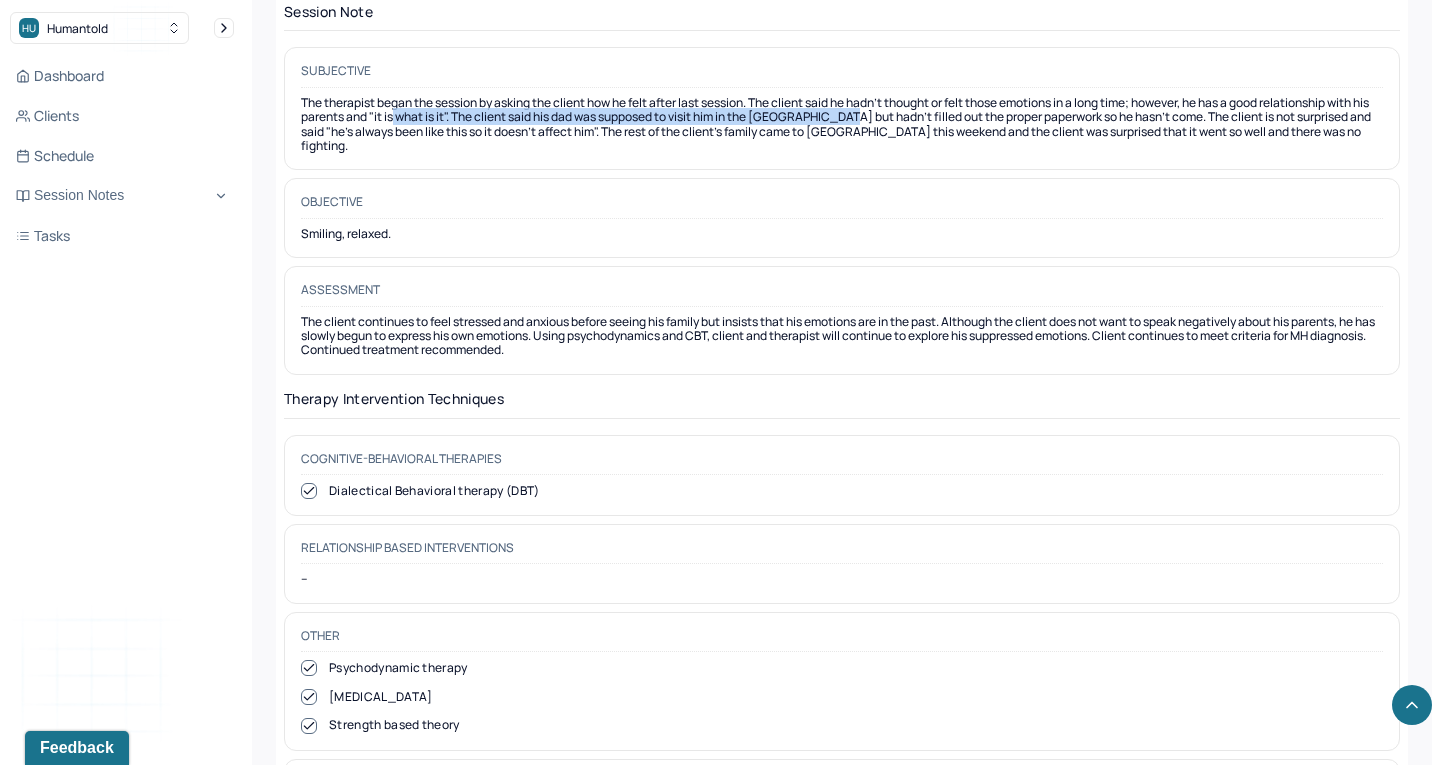 drag, startPoint x: 411, startPoint y: 91, endPoint x: 864, endPoint y: 91, distance: 453 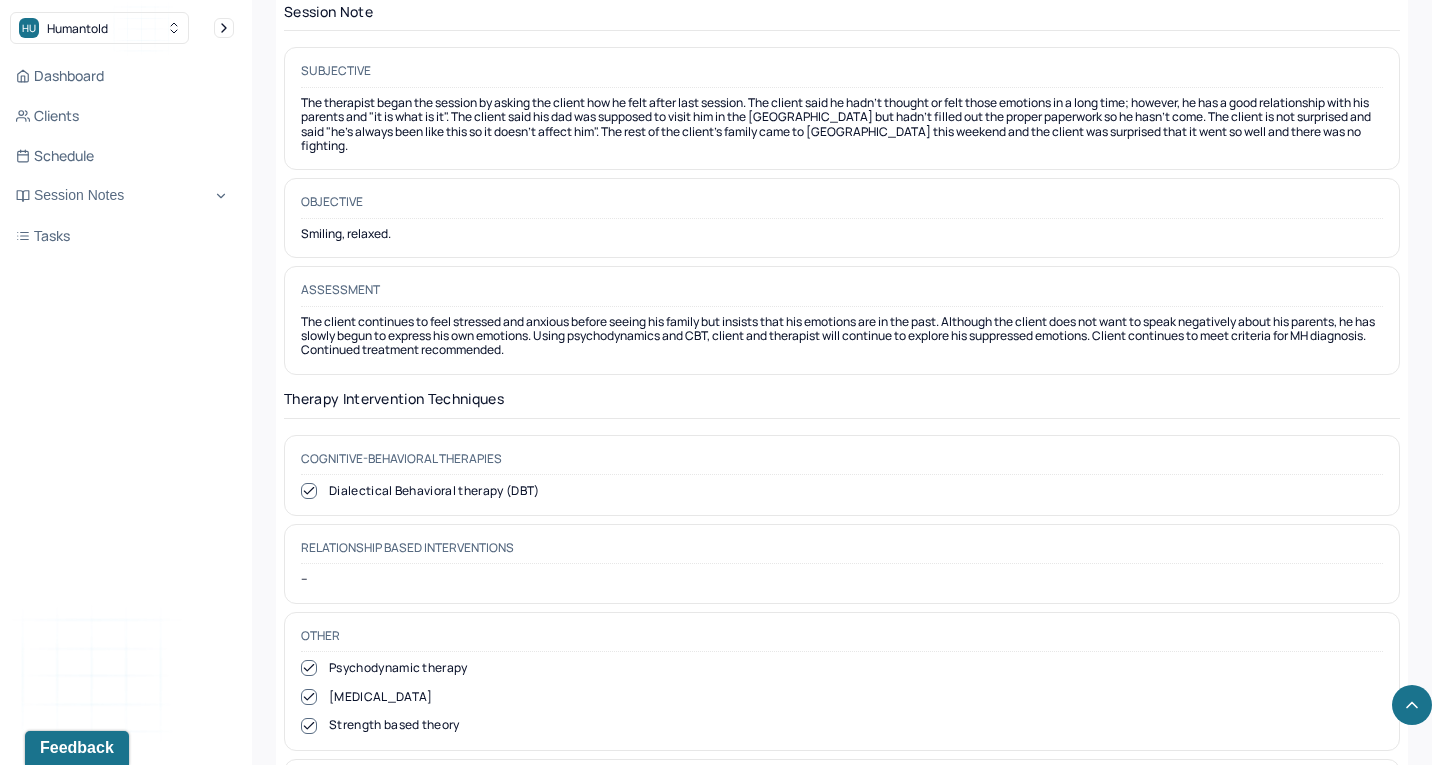 click on "The therapist began the session by asking the client how he felt after last session. The client said he hadn't thought or felt those emotions in a long time; however, he has a good relationship with his parents and "it is what is it". The client said his dad was supposed to visit him in the [GEOGRAPHIC_DATA] but hadn't filled out the proper paperwork so he hasn't come. The client is not surprised and said "he's always been like this so it doesn't affect him".  The rest of the client's family came to [GEOGRAPHIC_DATA] this weekend and the client was surprised that it went so well and there was no fighting." at bounding box center (842, 125) 